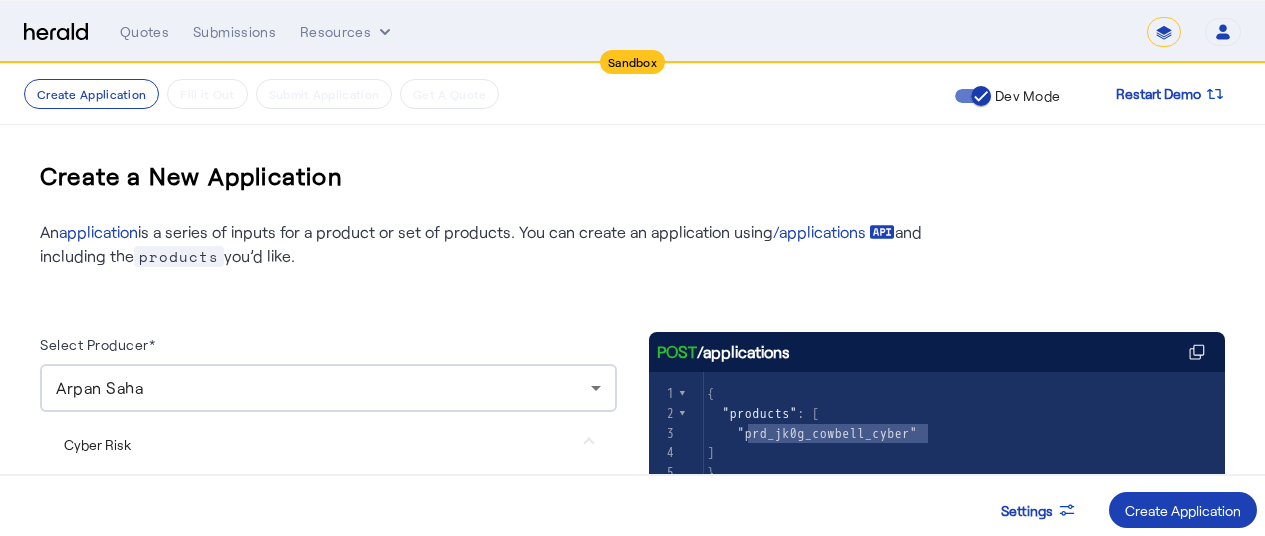 scroll, scrollTop: 180, scrollLeft: 0, axis: vertical 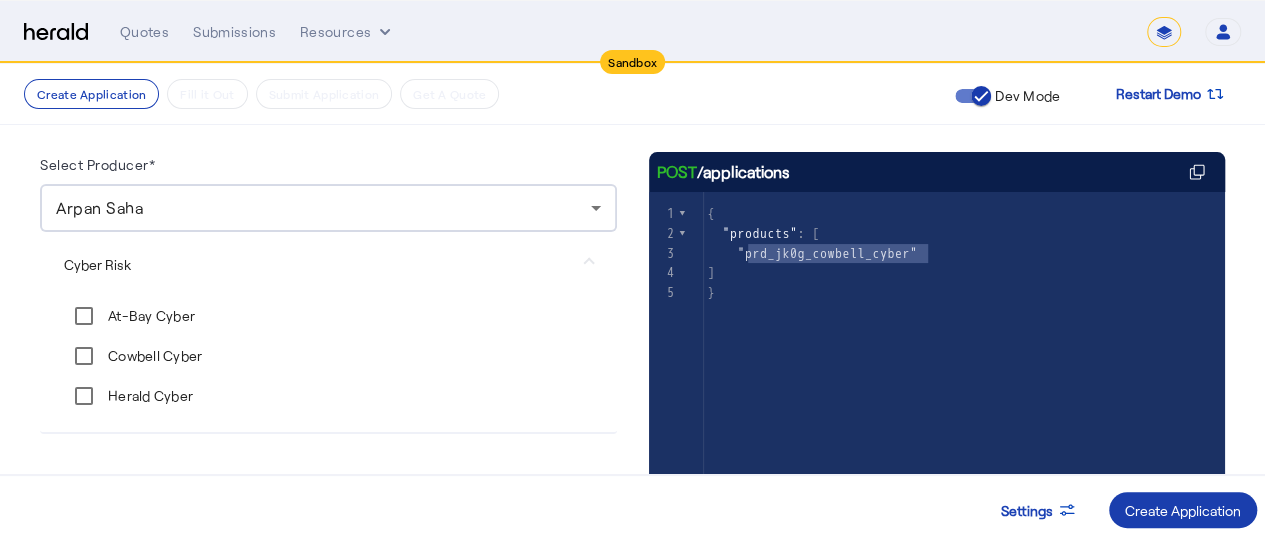 click on "Create Application" at bounding box center (1183, 510) 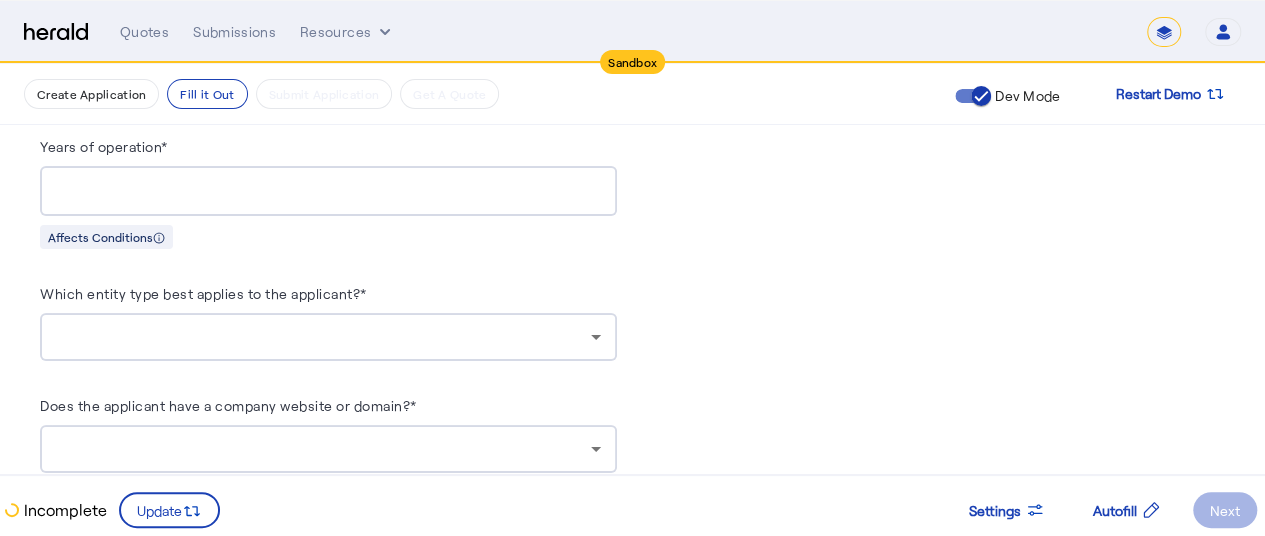 scroll, scrollTop: 1704, scrollLeft: 0, axis: vertical 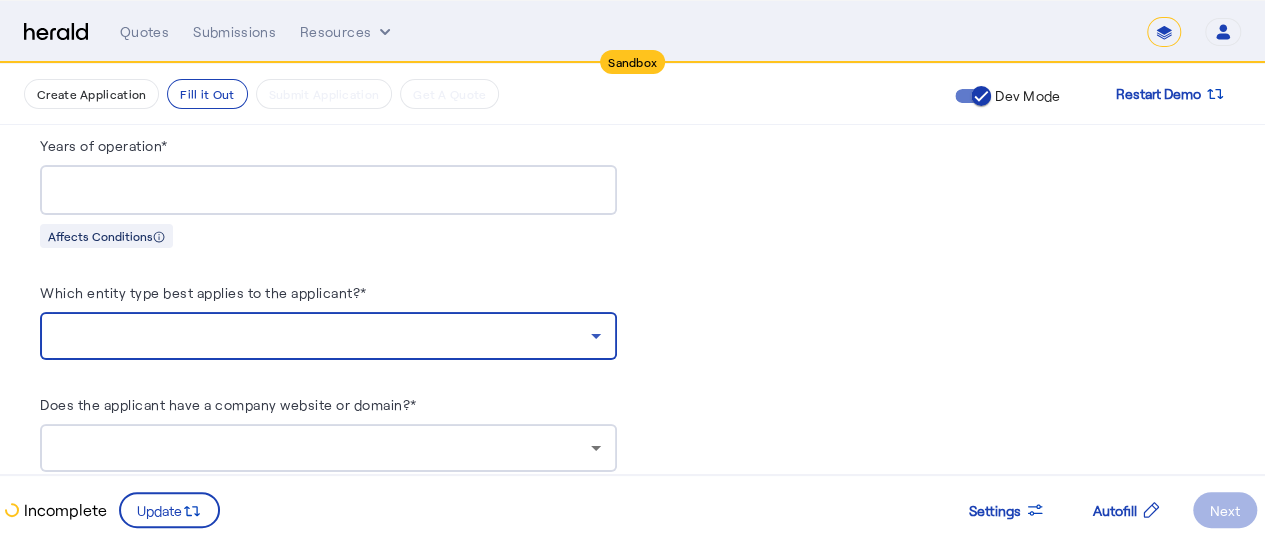 click at bounding box center (323, 336) 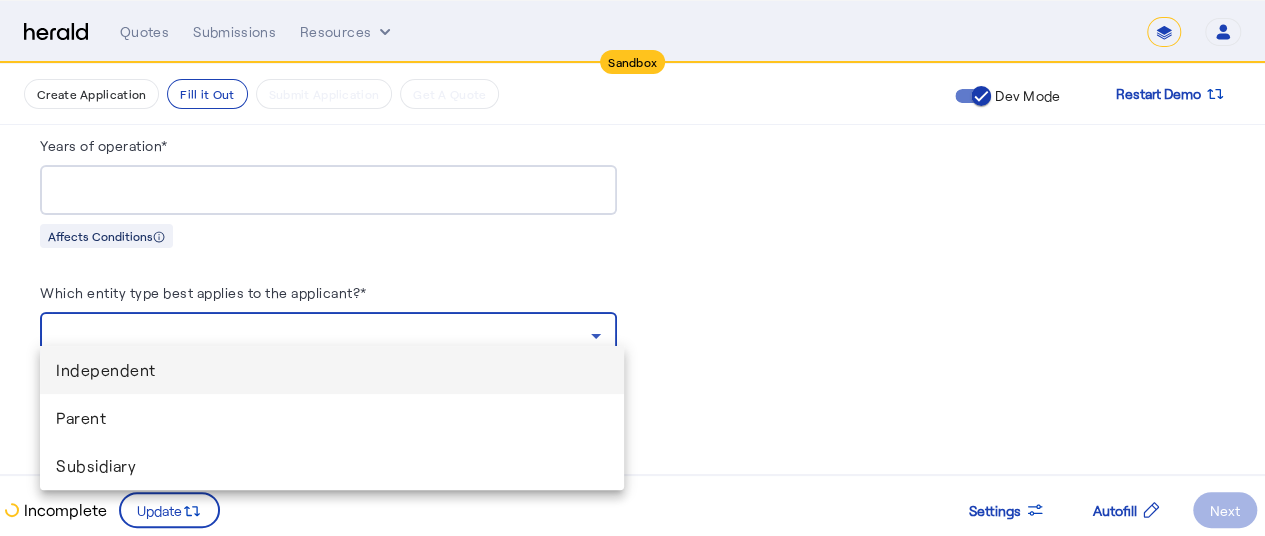 click at bounding box center (632, 268) 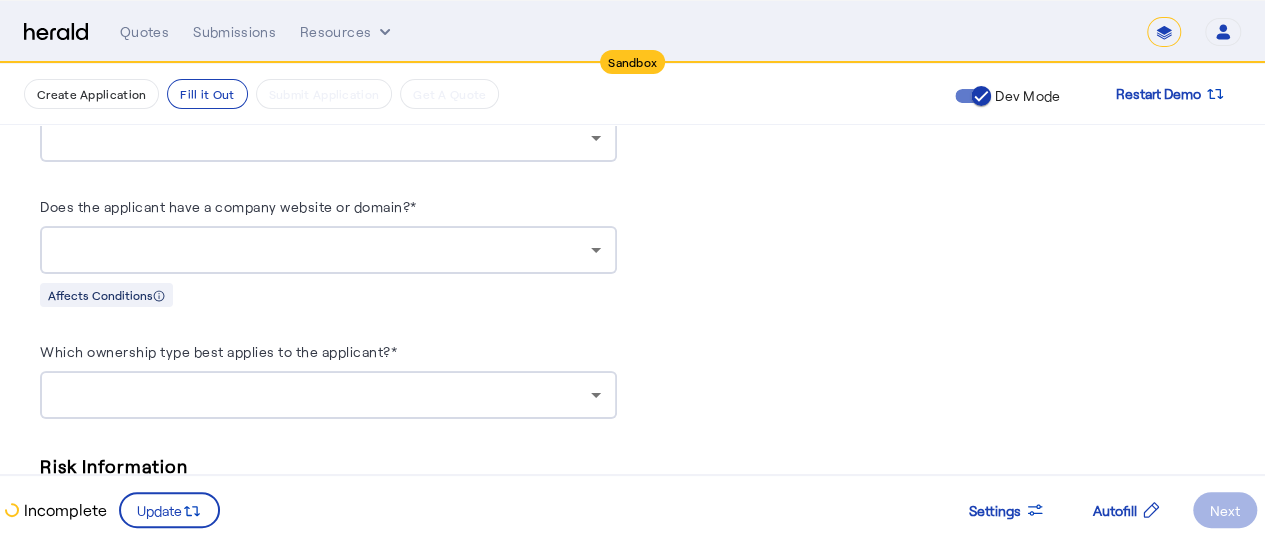 scroll, scrollTop: 1914, scrollLeft: 0, axis: vertical 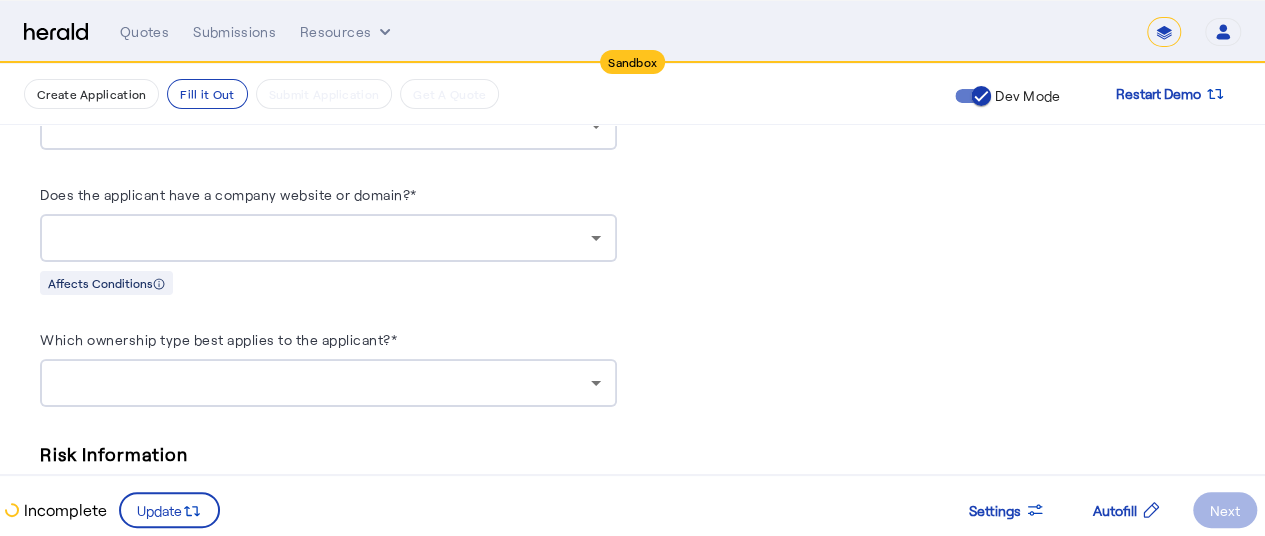drag, startPoint x: 550, startPoint y: 280, endPoint x: 503, endPoint y: 389, distance: 118.70131 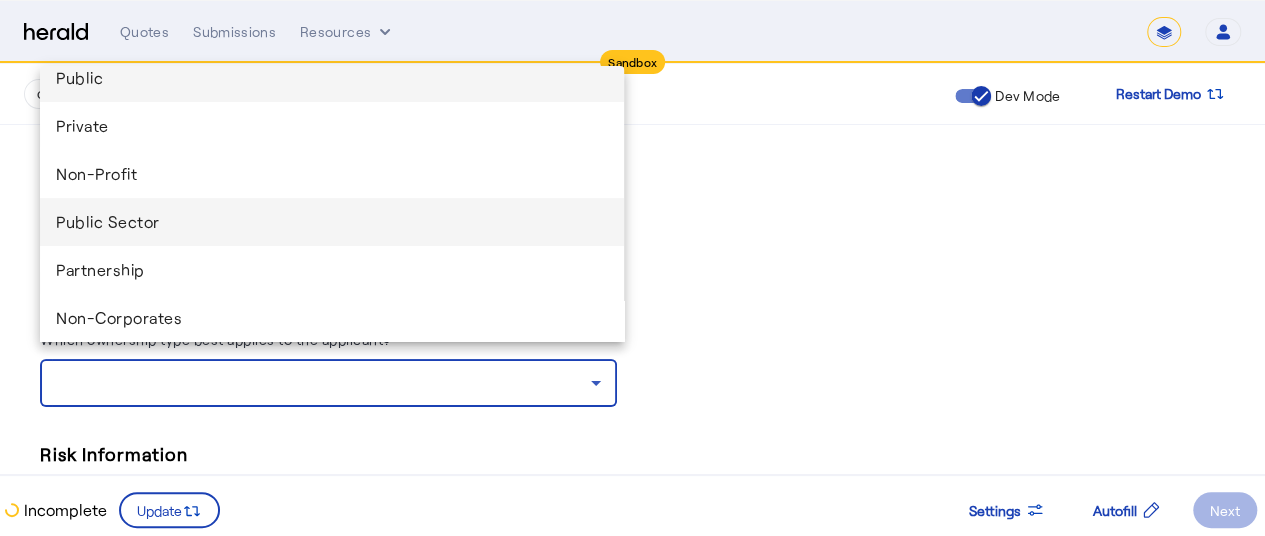 scroll, scrollTop: 28, scrollLeft: 0, axis: vertical 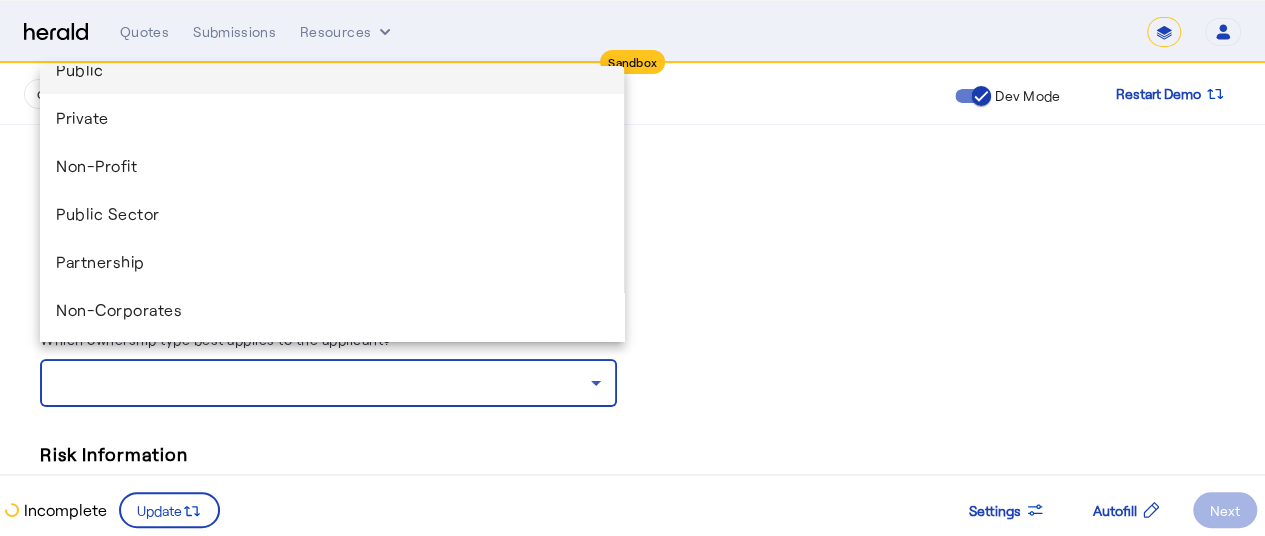 click at bounding box center [632, 268] 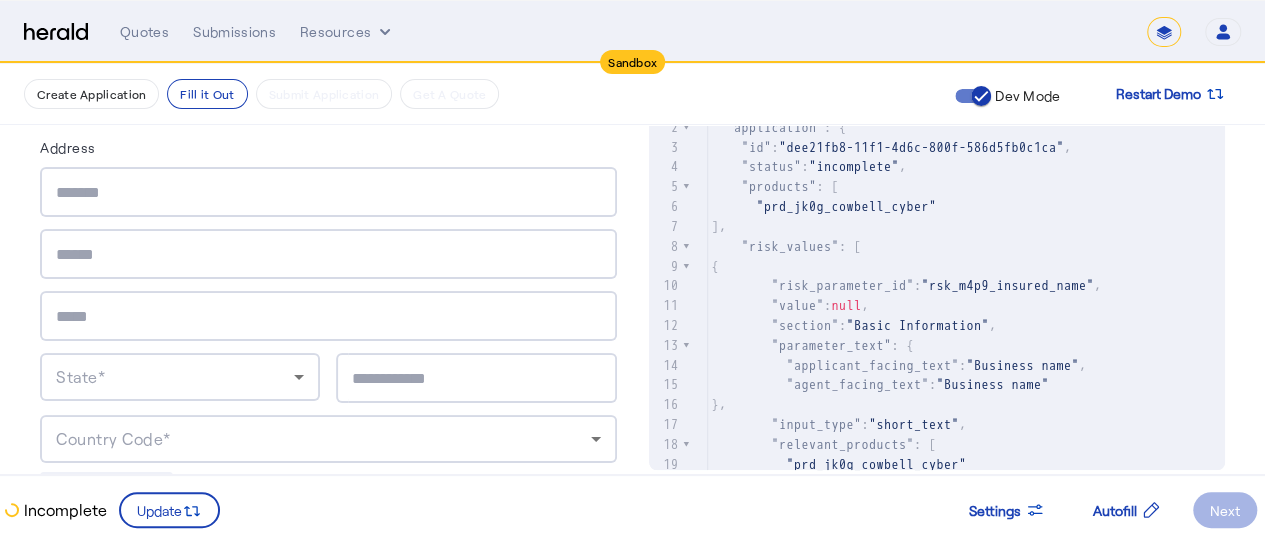 scroll, scrollTop: 840, scrollLeft: 0, axis: vertical 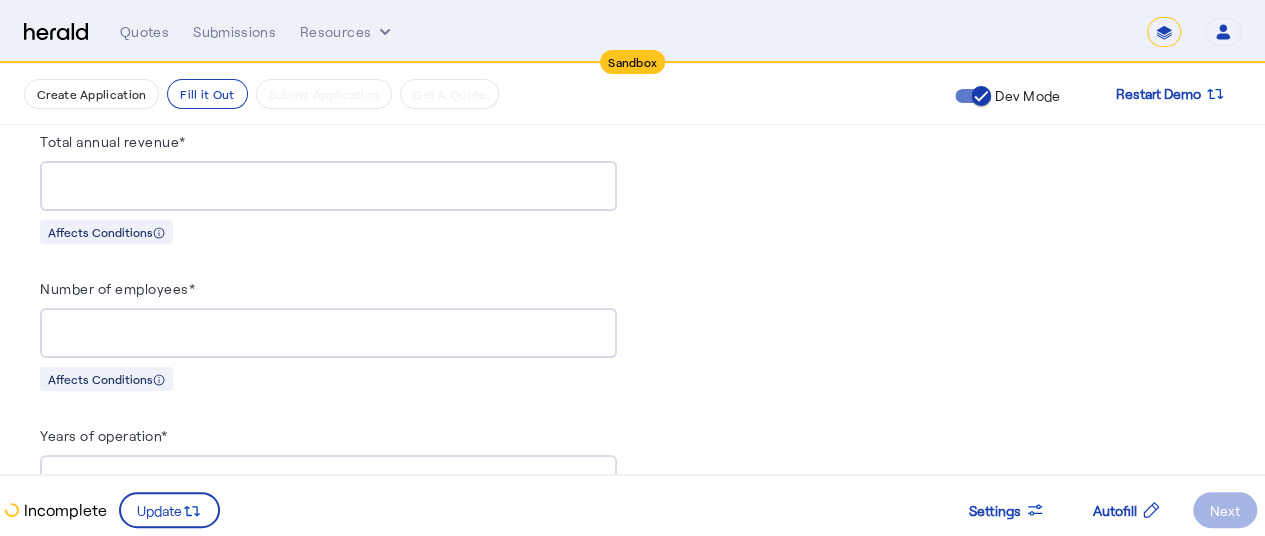 click on "**" at bounding box center [328, 334] 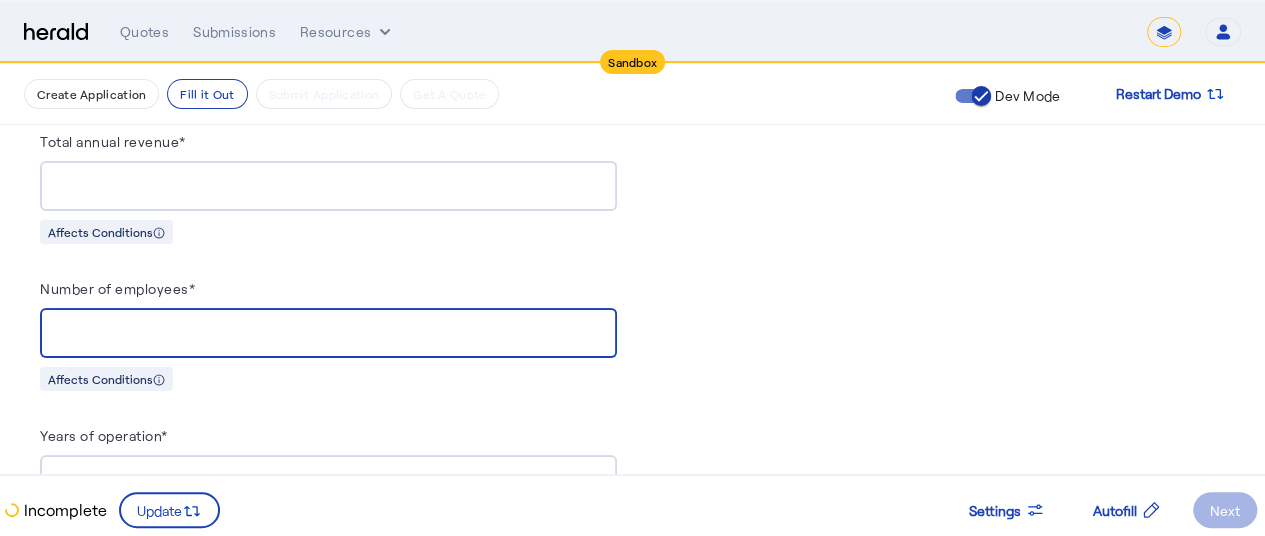 click on "**" at bounding box center (328, 334) 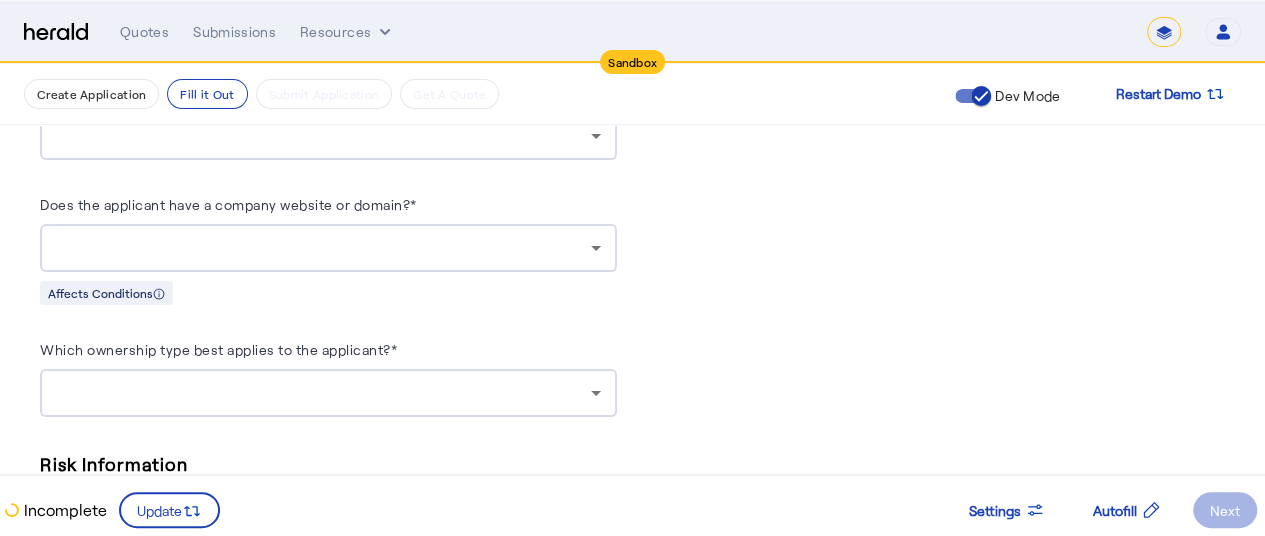 type on "**" 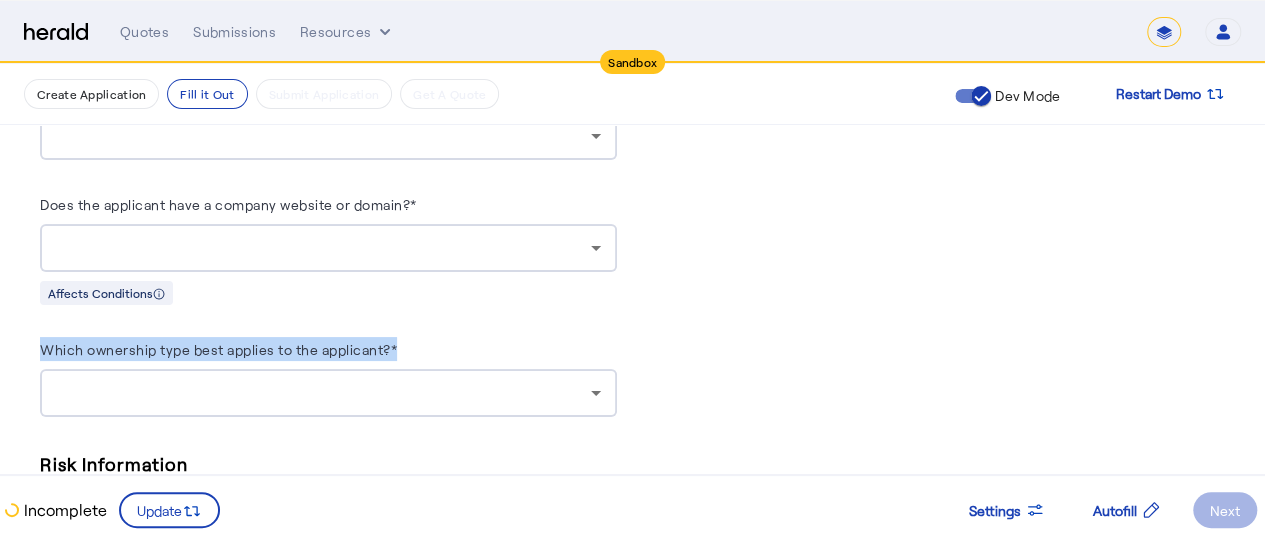 click on "Which ownership type best applies to the applicant?*" at bounding box center (218, 349) 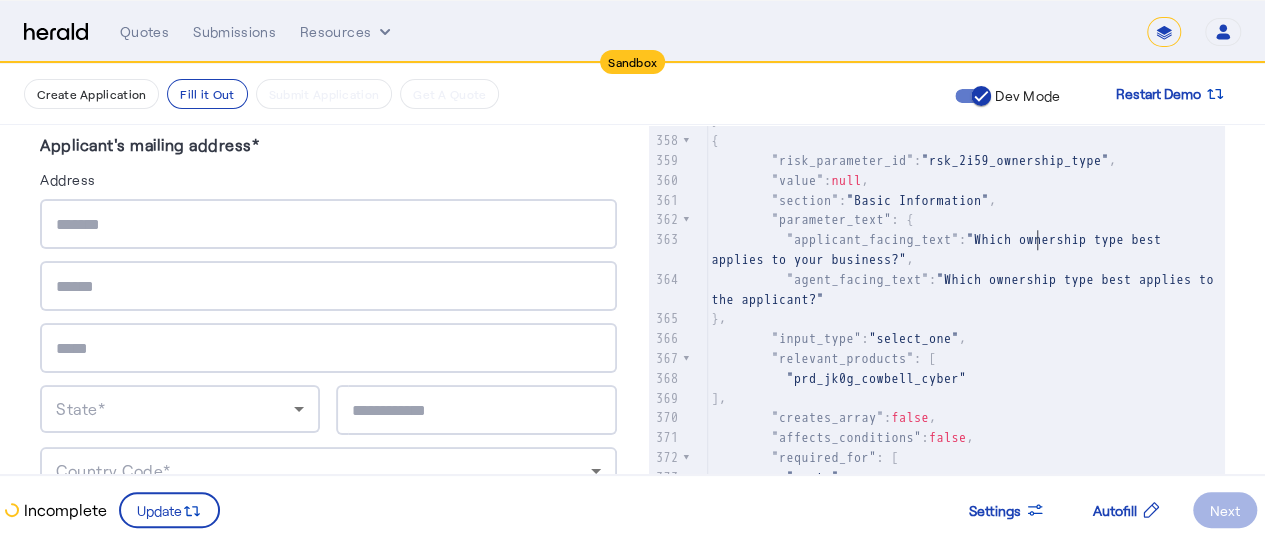 click on ""Which ownership type best applies to your business?"" 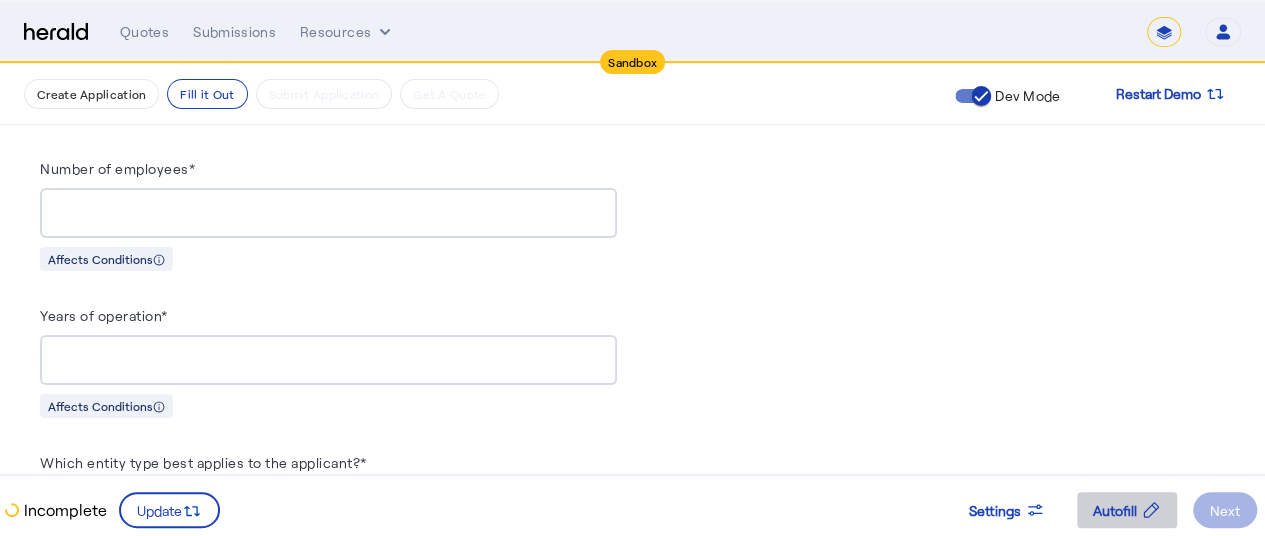 click at bounding box center (1127, 510) 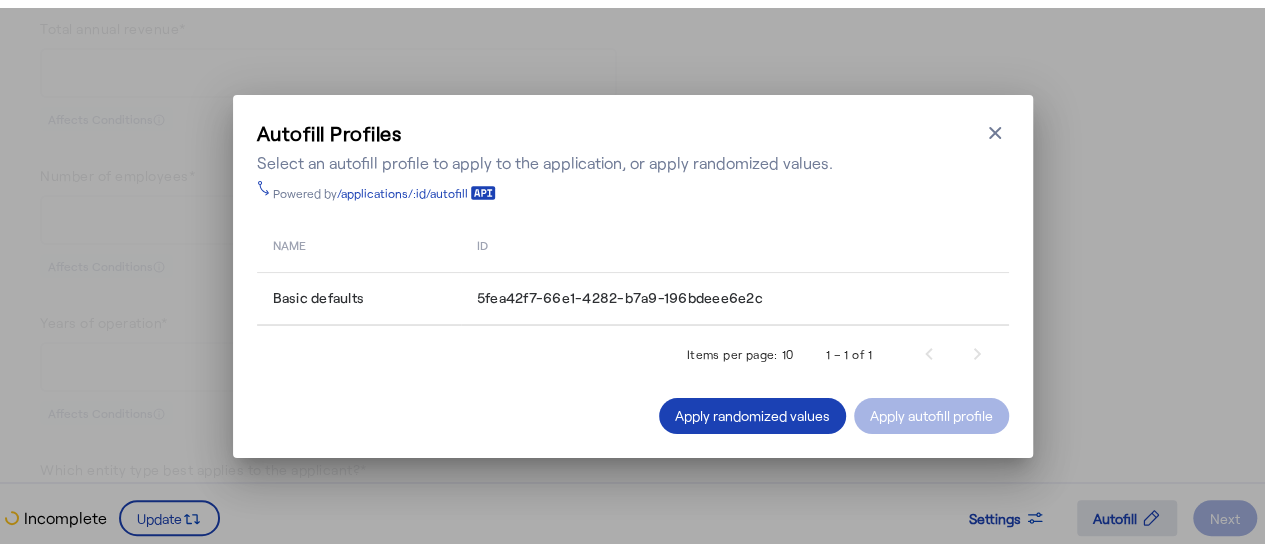 scroll, scrollTop: 0, scrollLeft: 0, axis: both 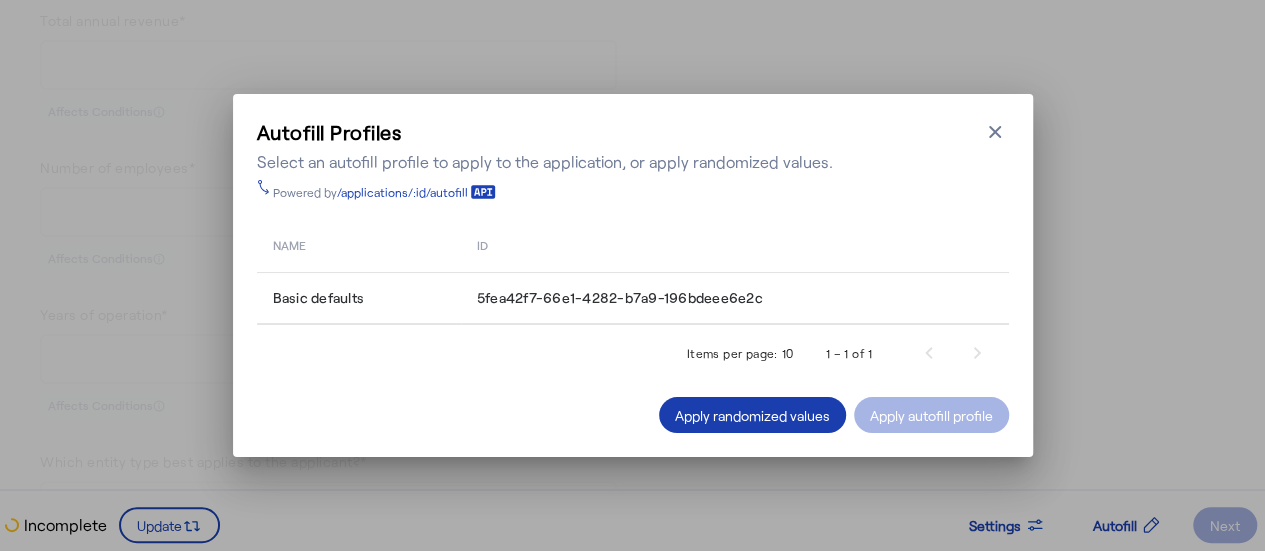 click on "Apply randomized values" at bounding box center (752, 415) 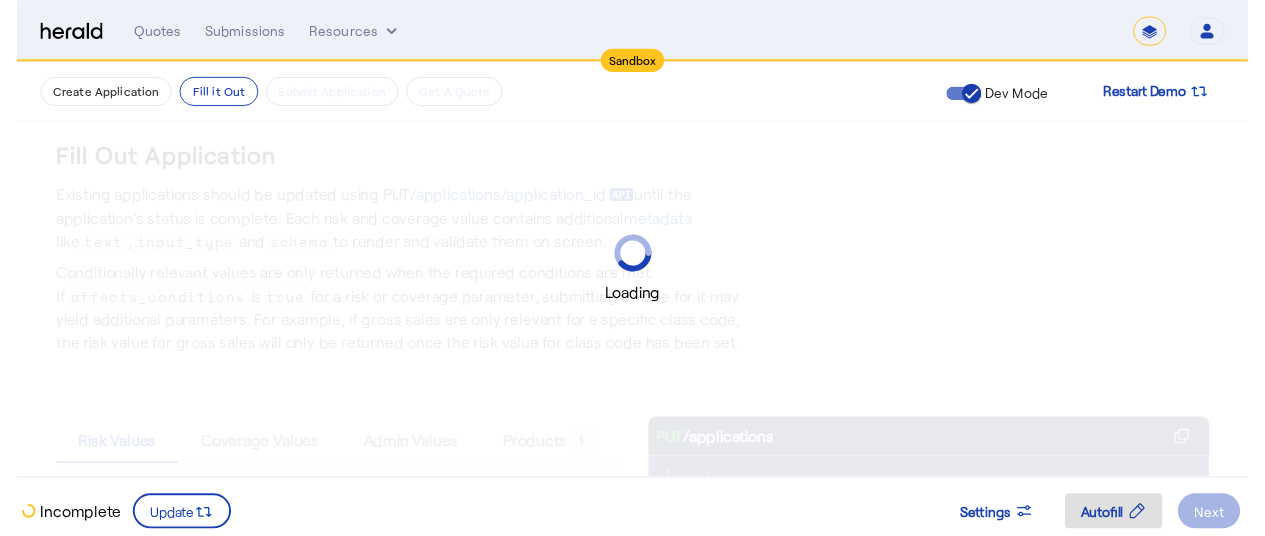 scroll, scrollTop: 1534, scrollLeft: 0, axis: vertical 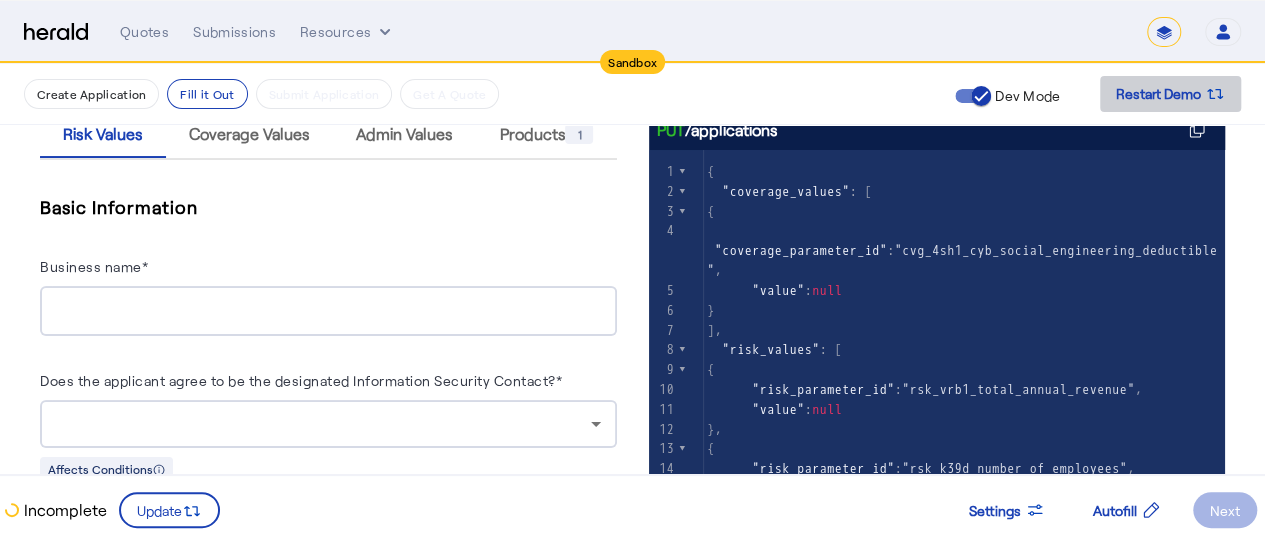 click at bounding box center [1170, 94] 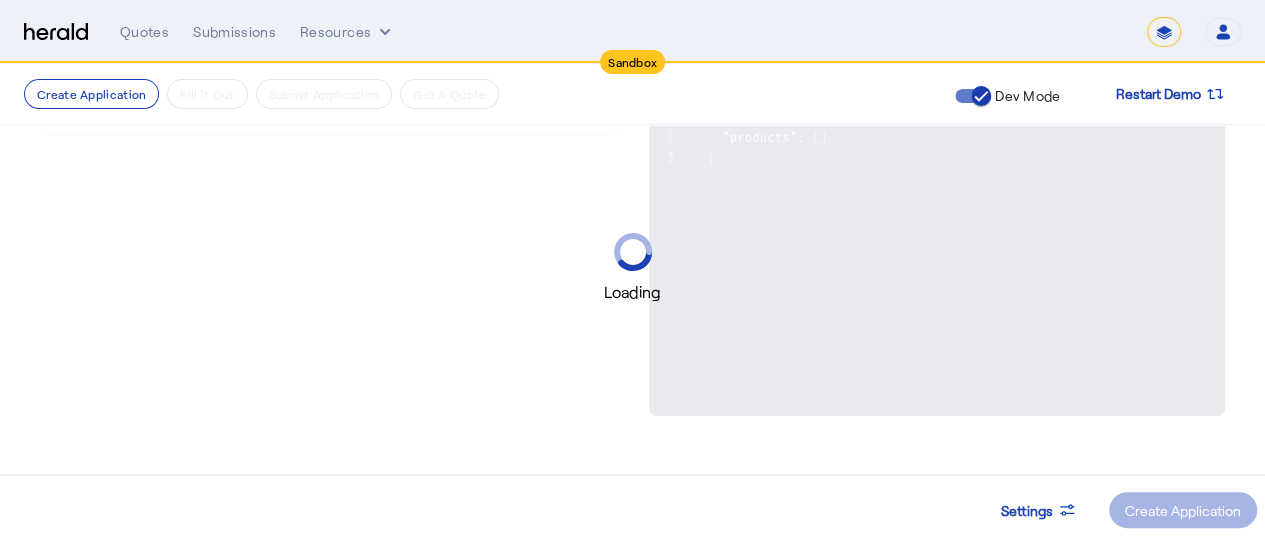scroll, scrollTop: 0, scrollLeft: 0, axis: both 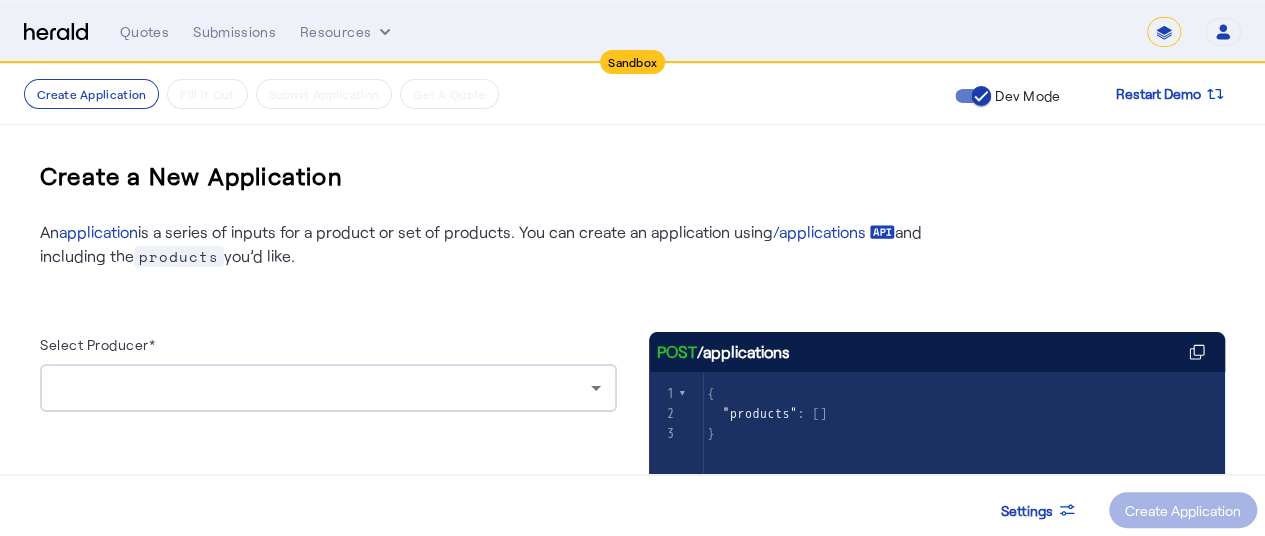 click 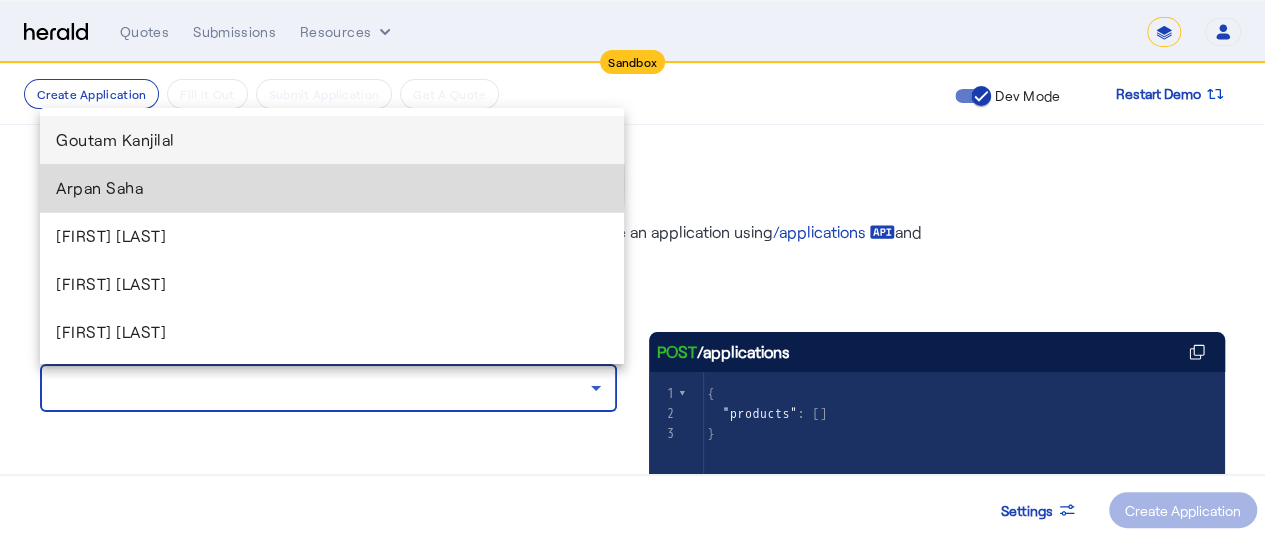 click on "Arpan Saha" at bounding box center [332, 188] 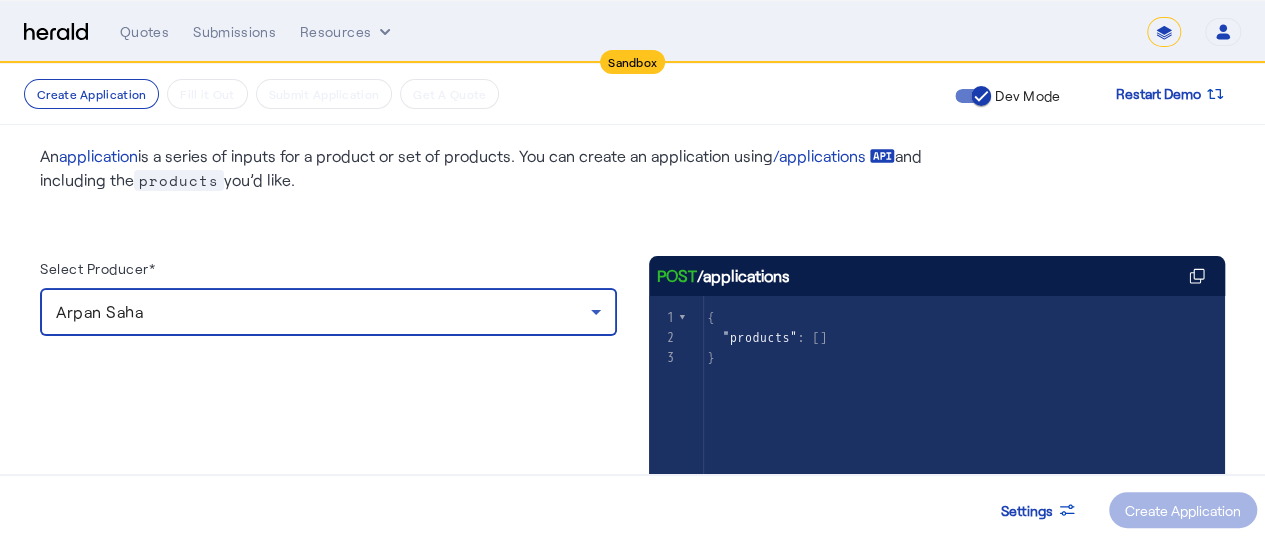 scroll, scrollTop: 76, scrollLeft: 0, axis: vertical 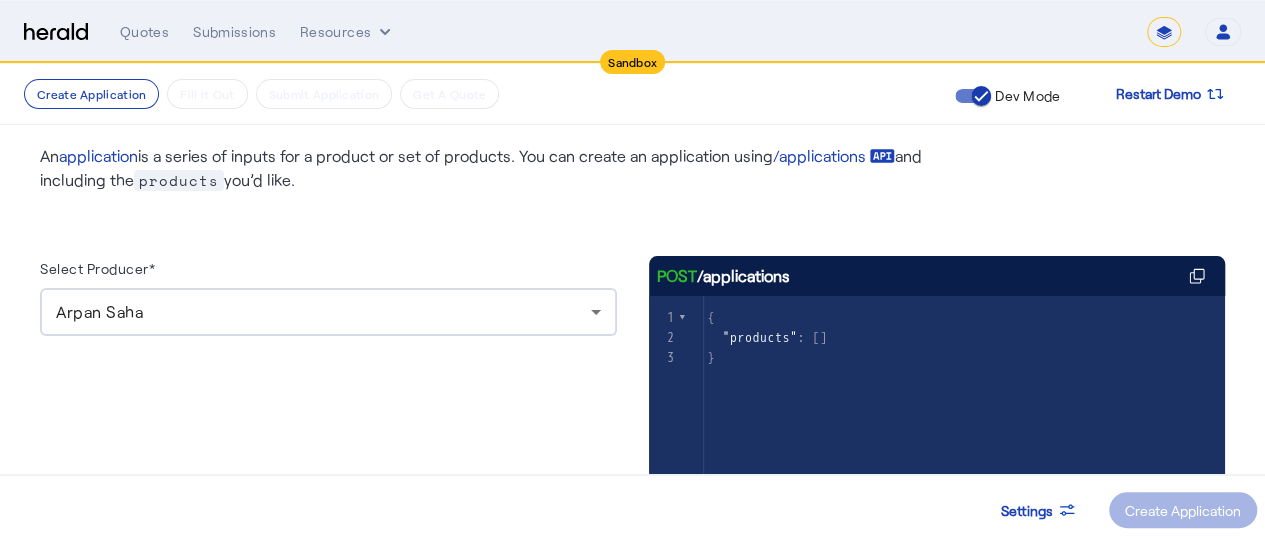 click on "Arpan Saha" 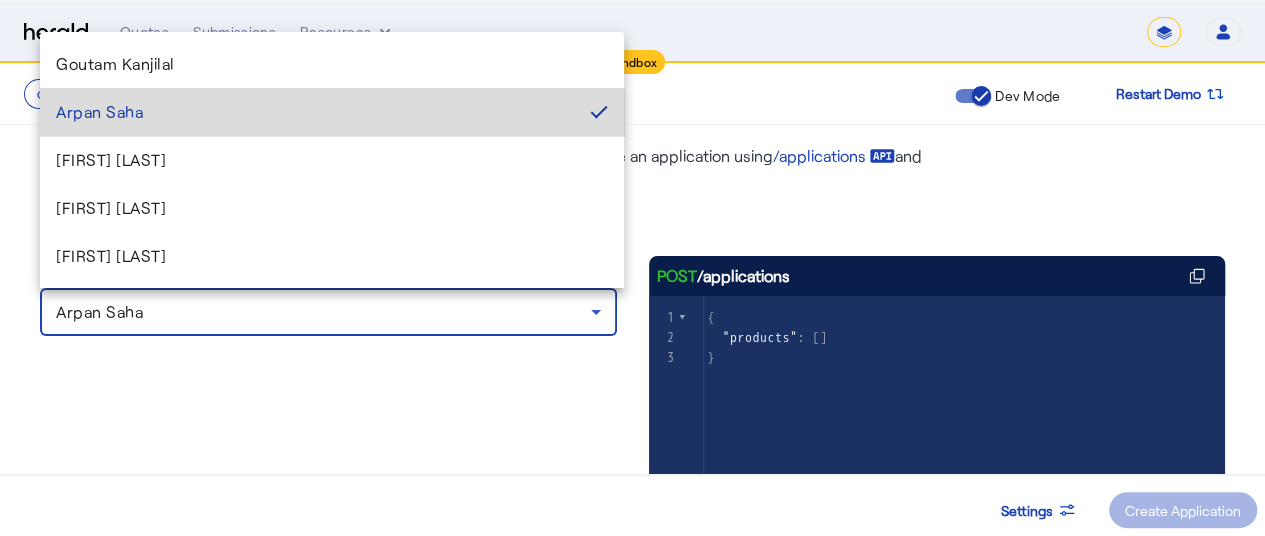 click on "Arpan Saha" at bounding box center (315, 112) 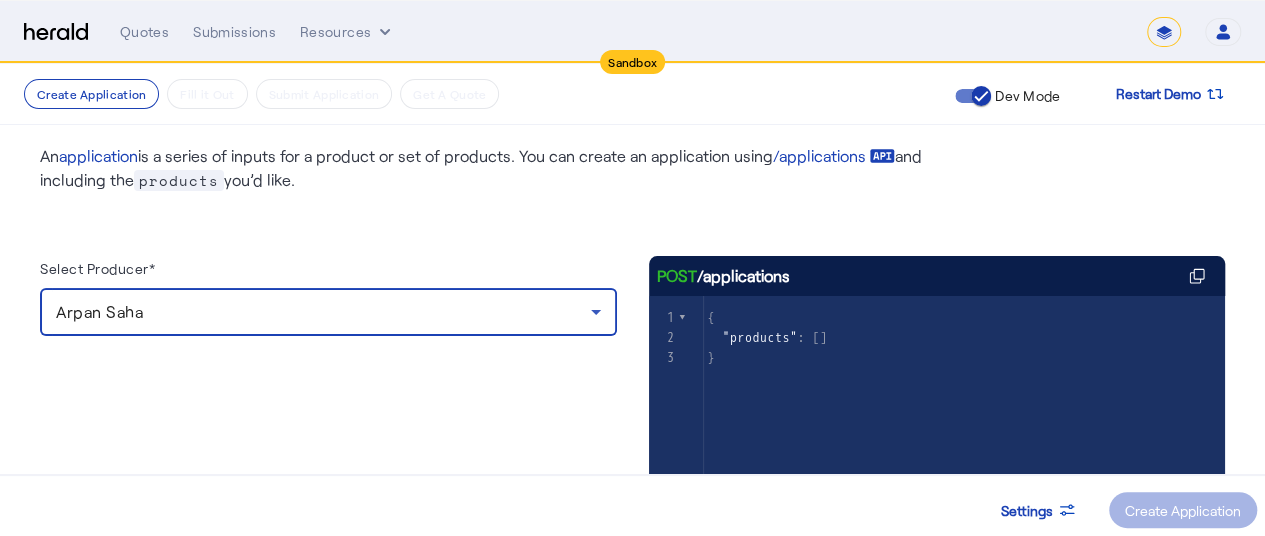 click on "Arpan Saha" at bounding box center [323, 312] 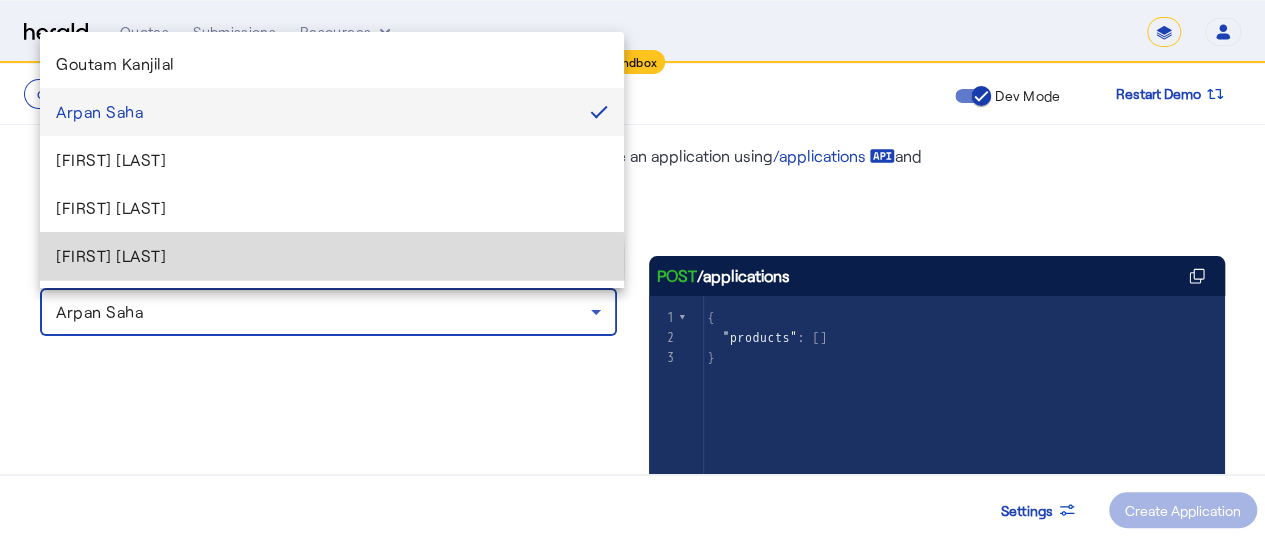click on "[FIRST] [LAST]" at bounding box center (332, 256) 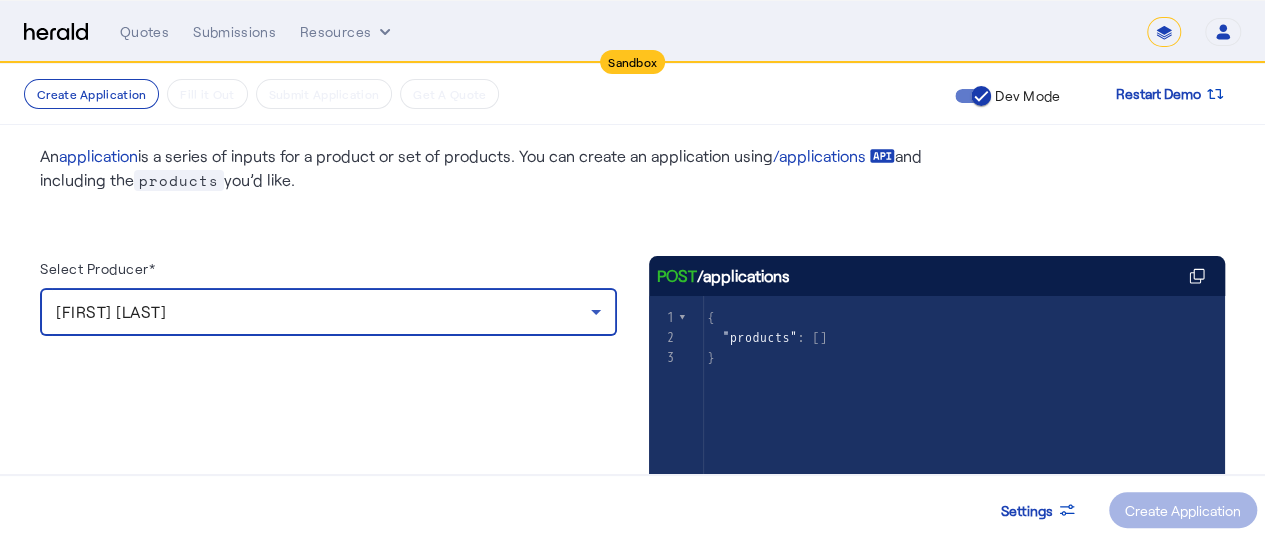 click on "[FIRST] [LAST]" at bounding box center [323, 312] 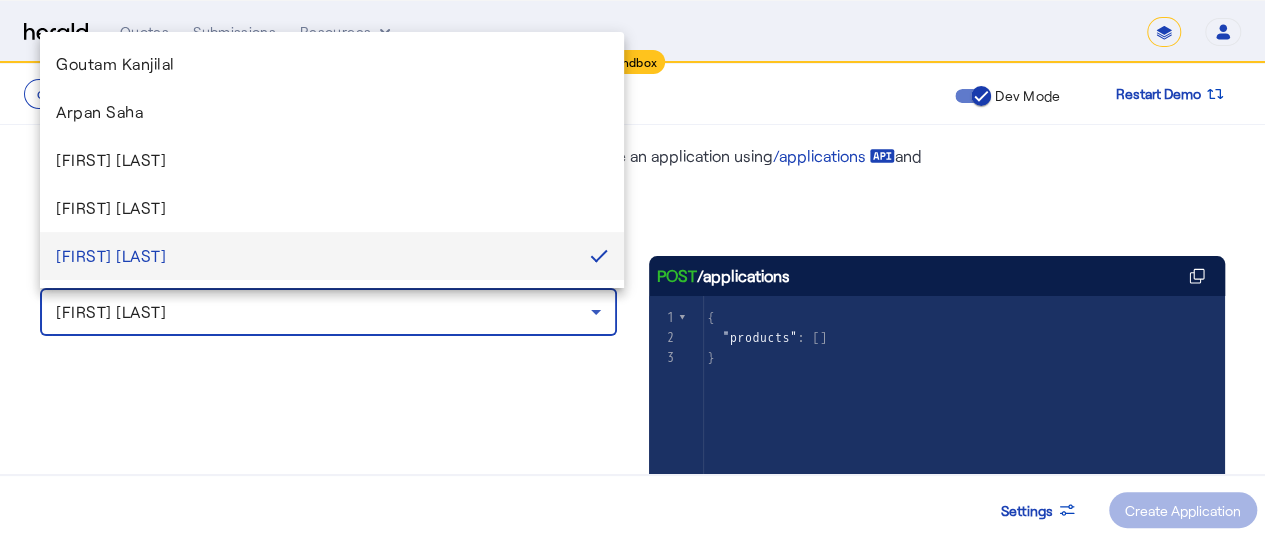 click at bounding box center (632, 268) 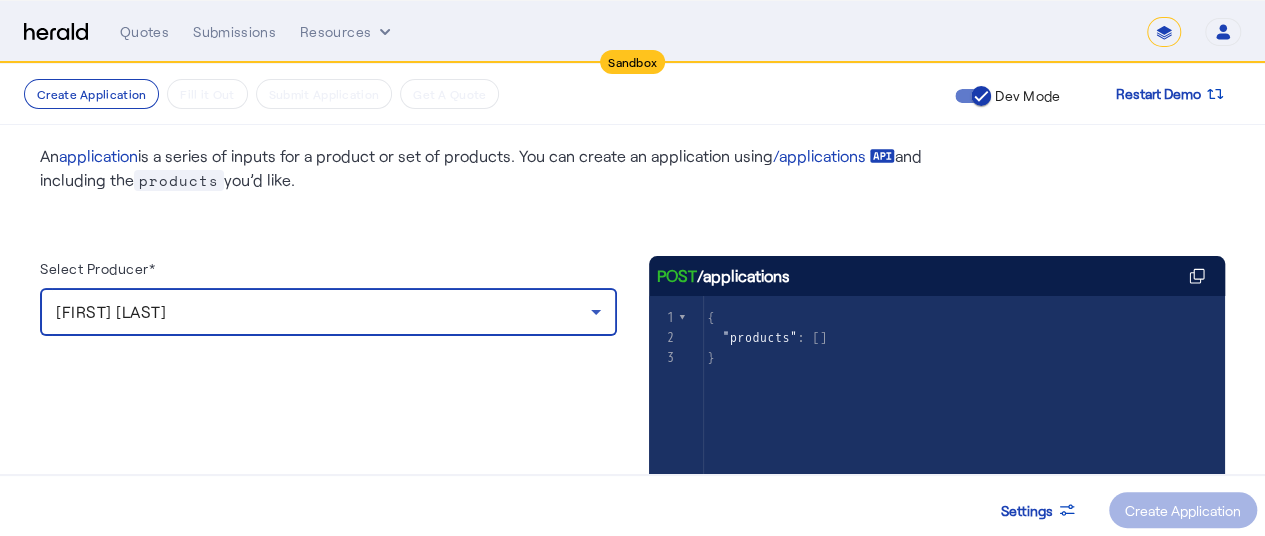 click 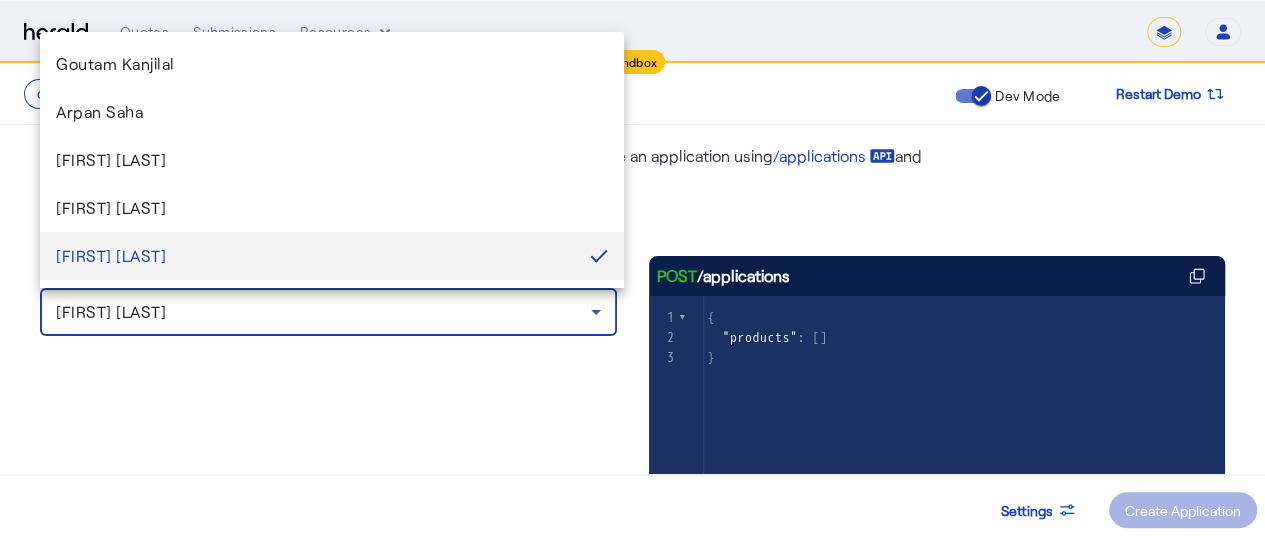 click at bounding box center [632, 268] 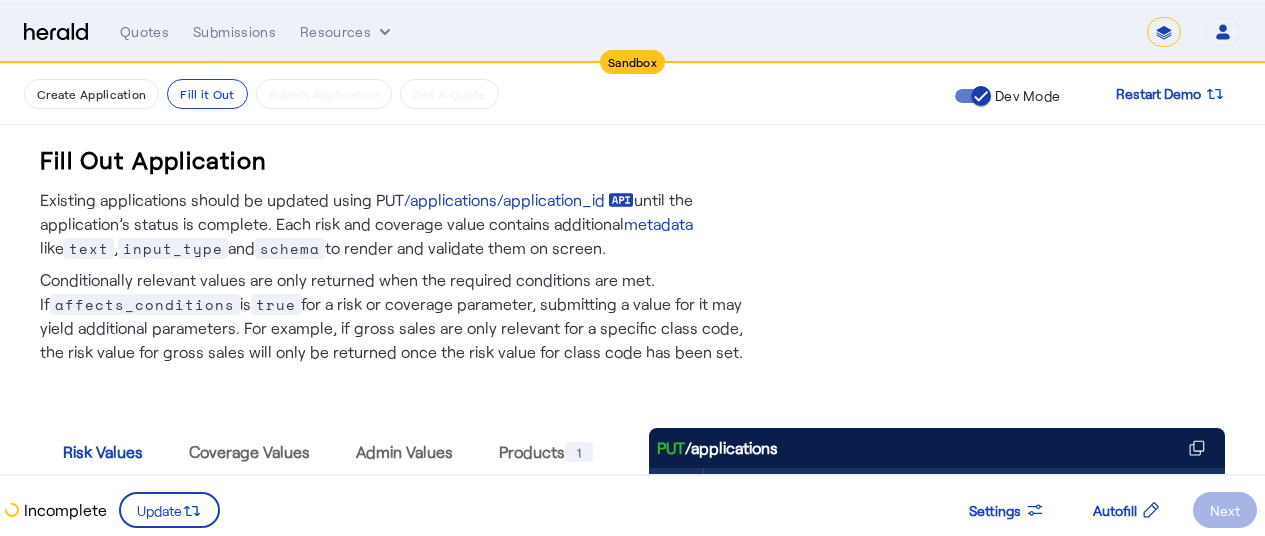 scroll, scrollTop: 680, scrollLeft: 0, axis: vertical 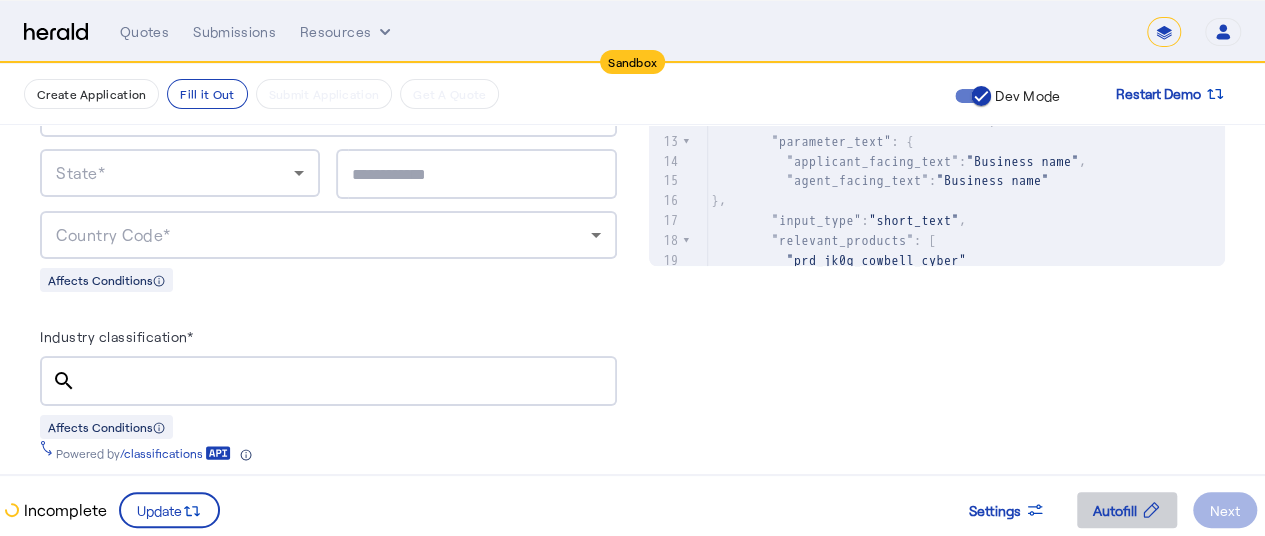 click at bounding box center (1127, 510) 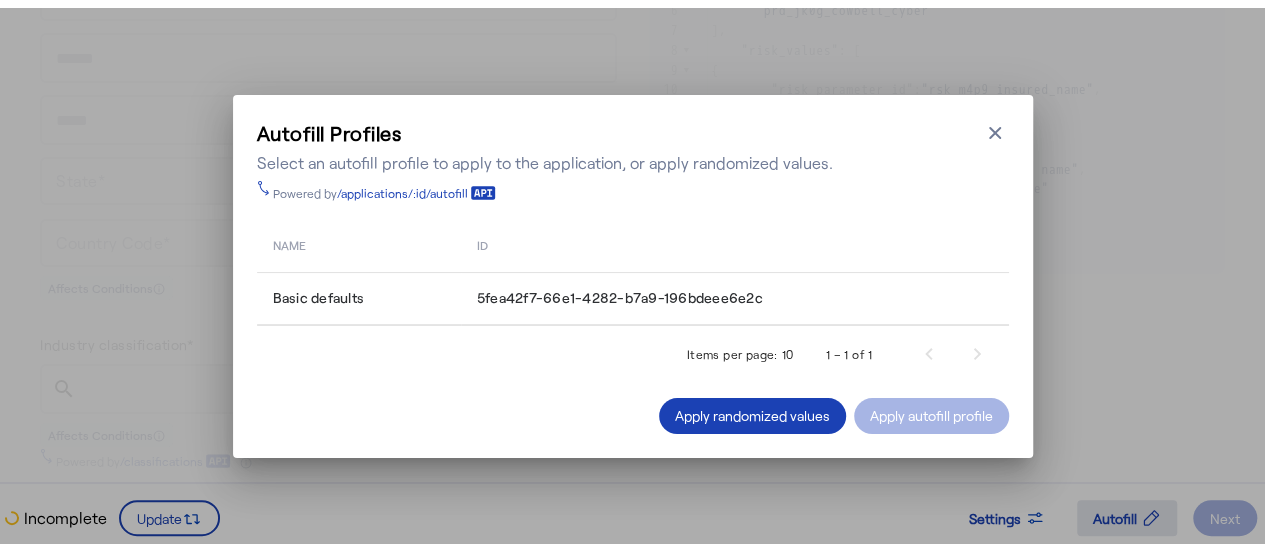 scroll, scrollTop: 0, scrollLeft: 0, axis: both 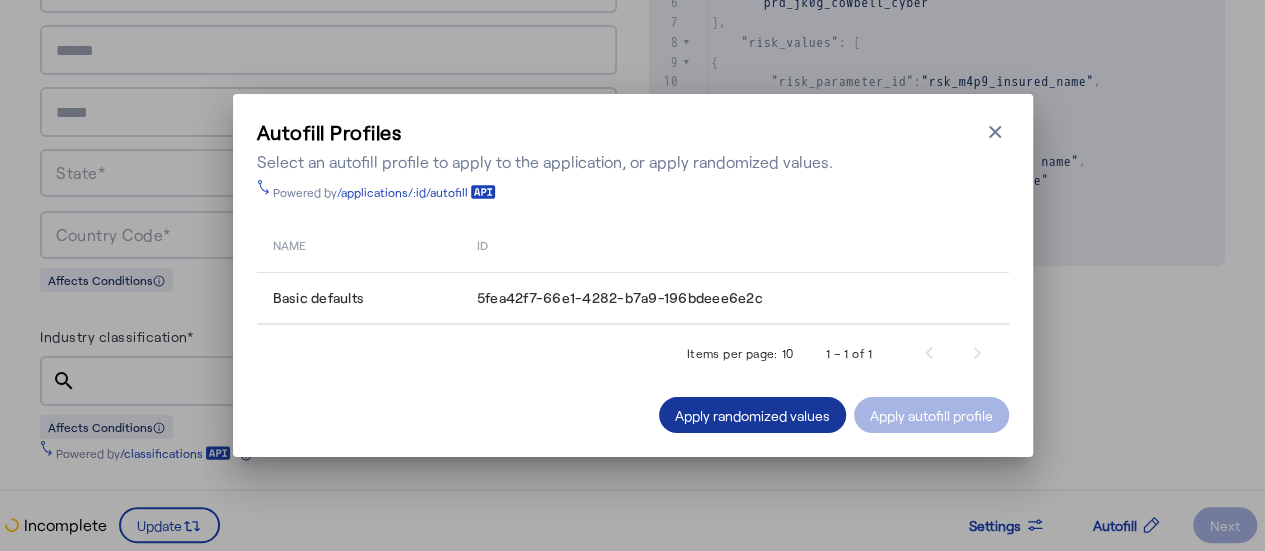 click on "Apply randomized values" at bounding box center [752, 415] 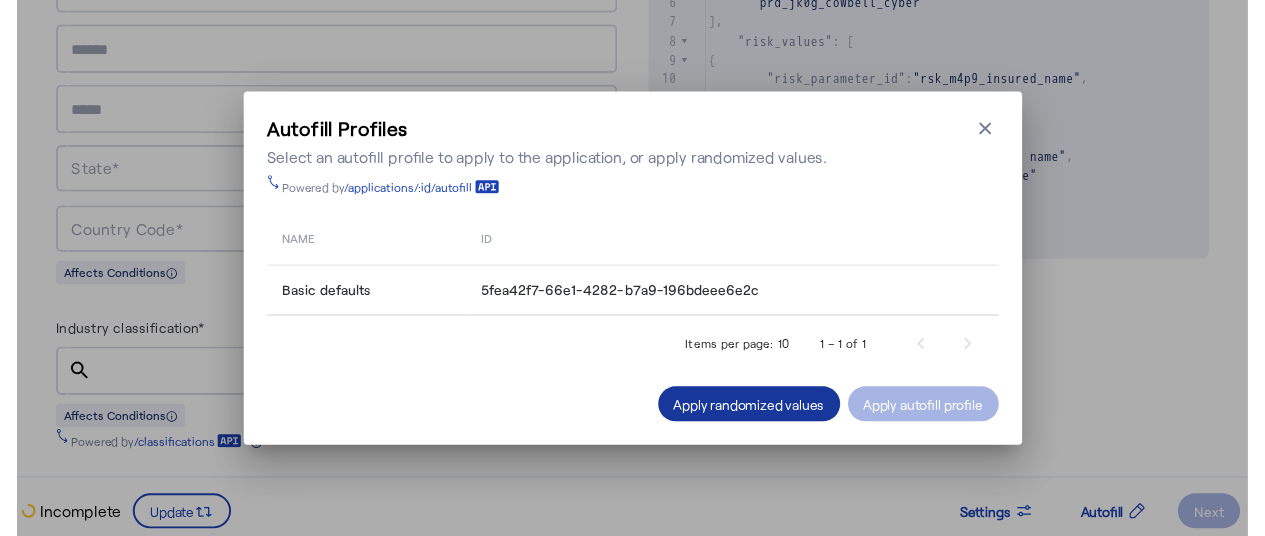 scroll, scrollTop: 1050, scrollLeft: 0, axis: vertical 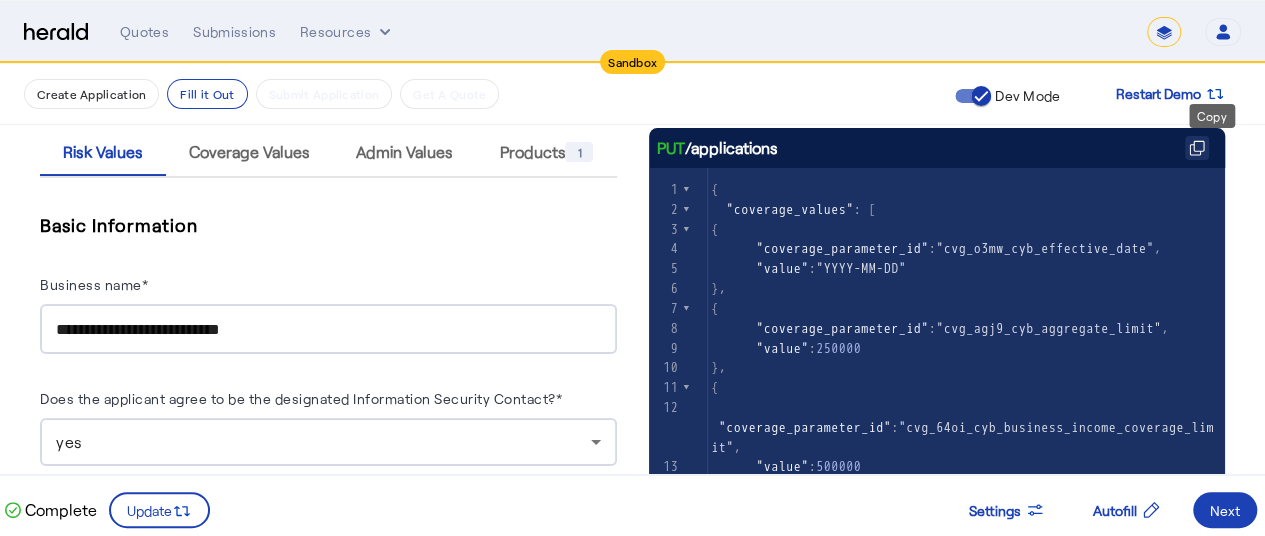 click 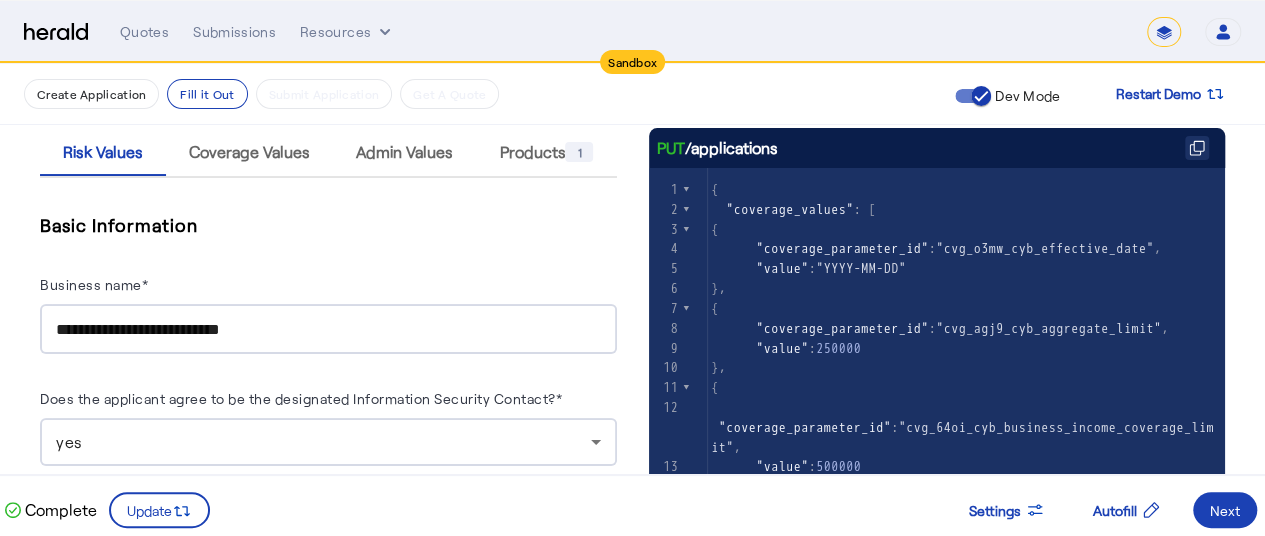 click 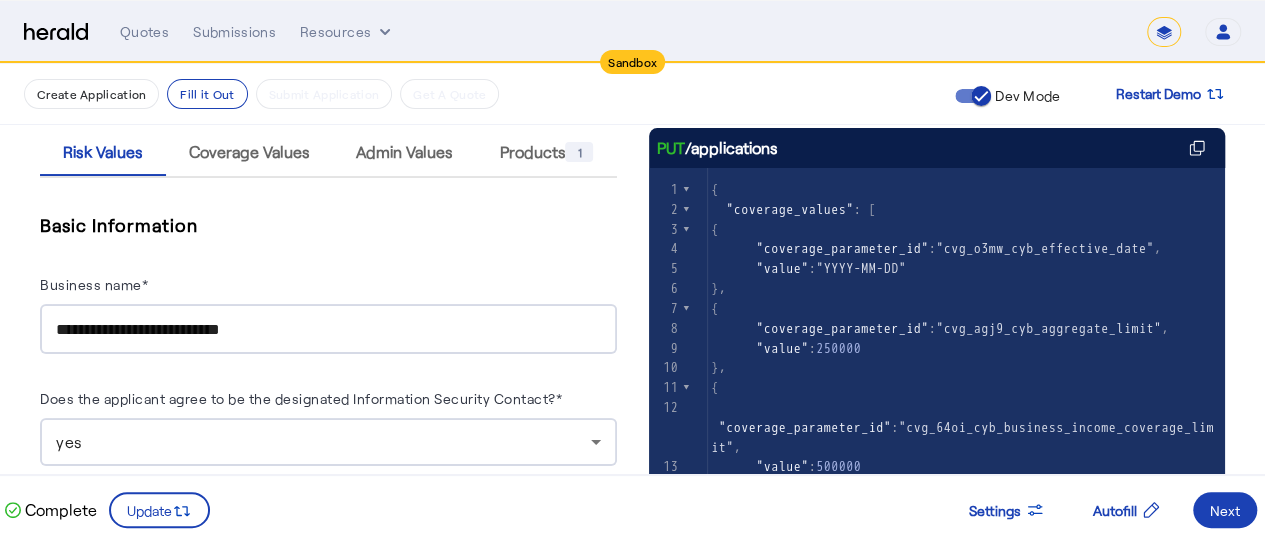scroll, scrollTop: 502, scrollLeft: 0, axis: vertical 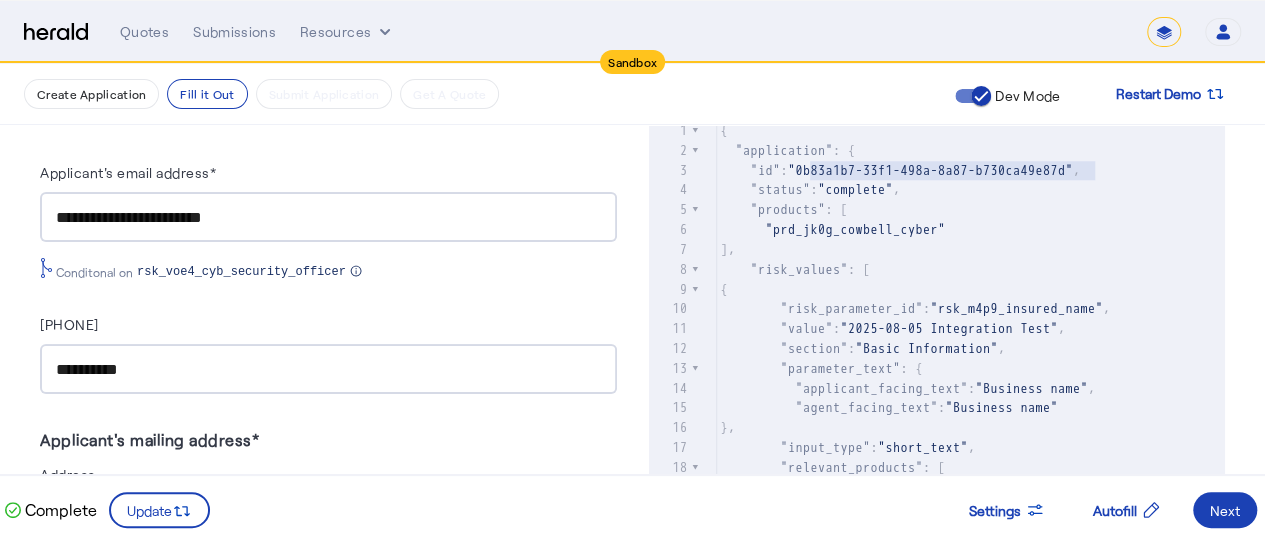 type on "**********" 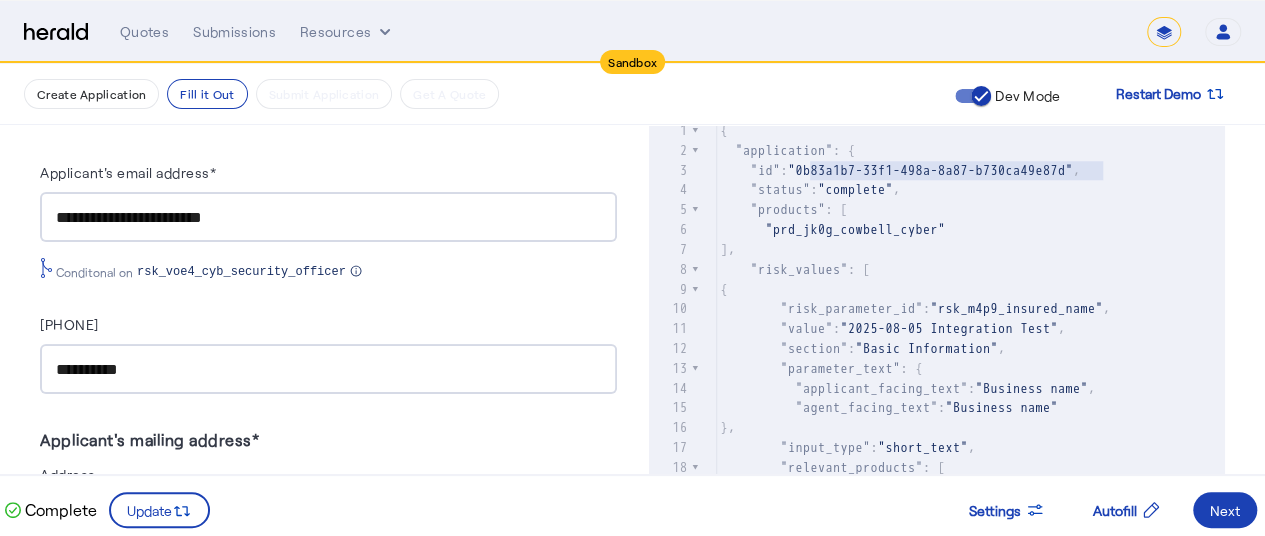 drag, startPoint x: 815, startPoint y: 169, endPoint x: 1108, endPoint y: 166, distance: 293.01535 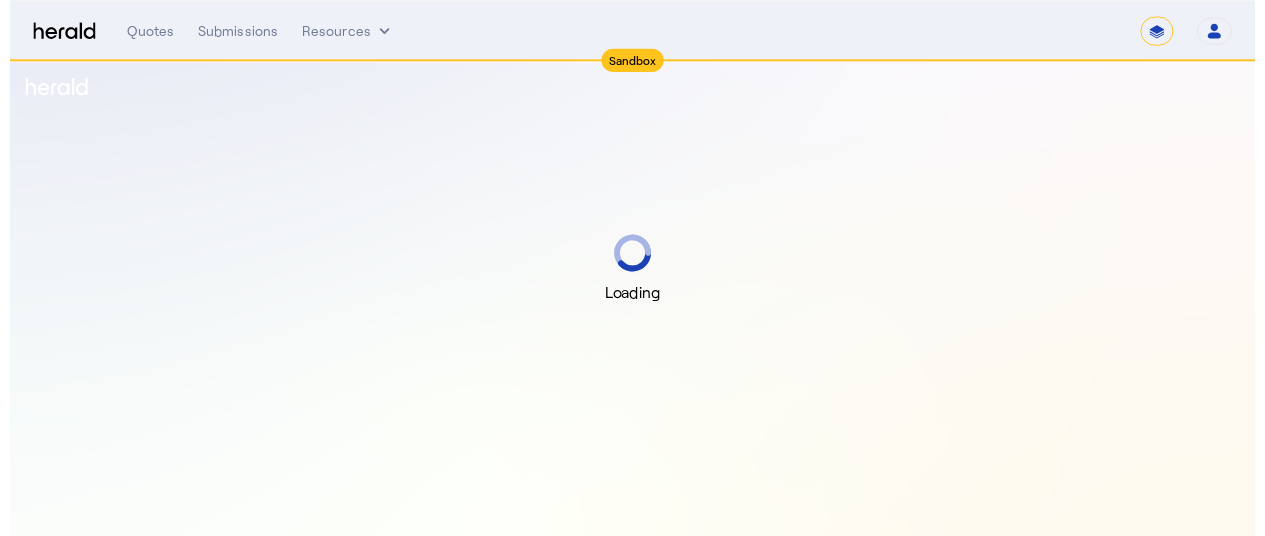 scroll, scrollTop: 0, scrollLeft: 0, axis: both 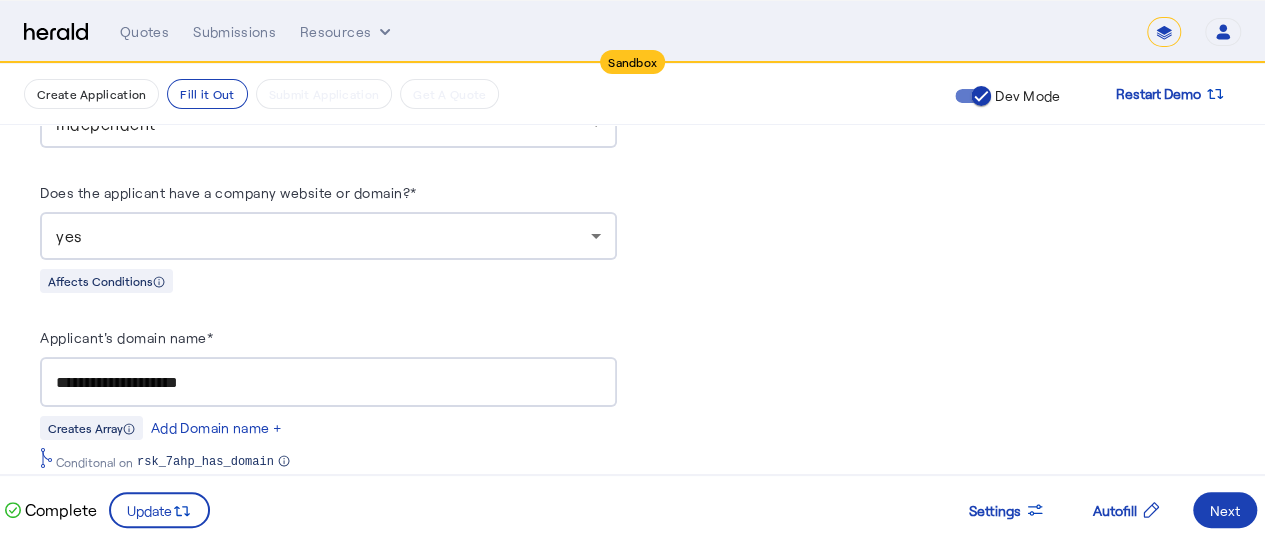 click on "yes" at bounding box center (328, 236) 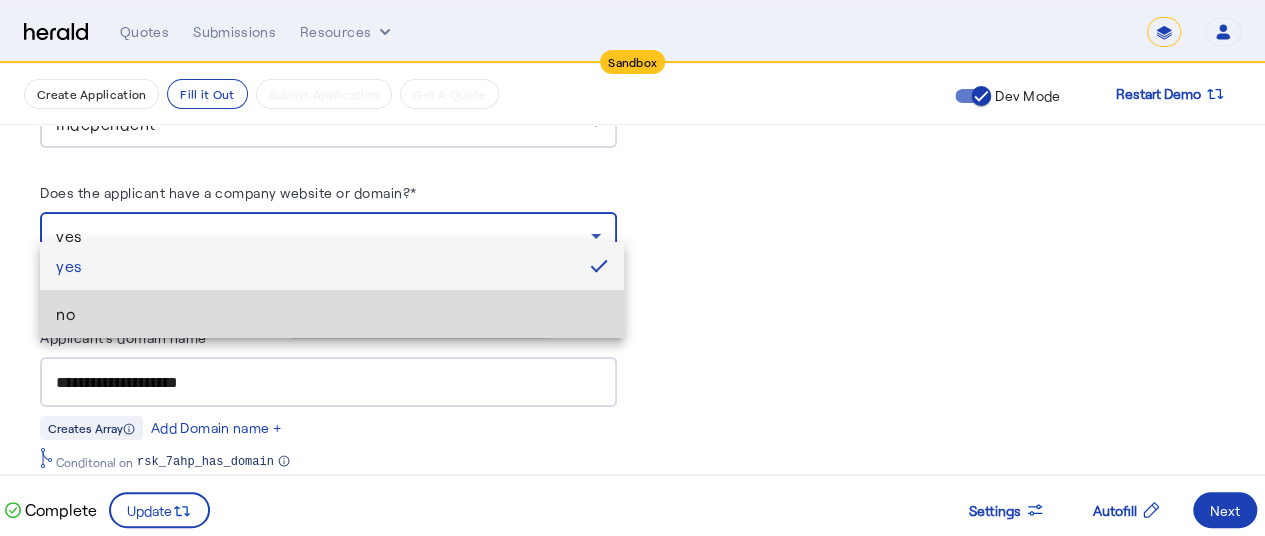 click on "no" at bounding box center (332, 314) 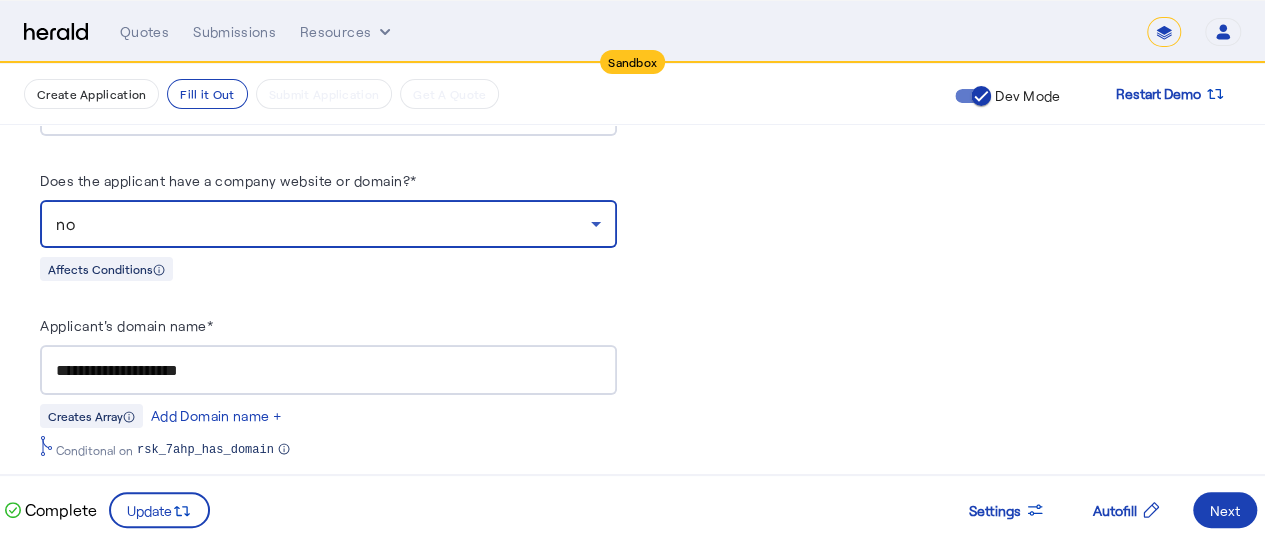 scroll, scrollTop: 2260, scrollLeft: 0, axis: vertical 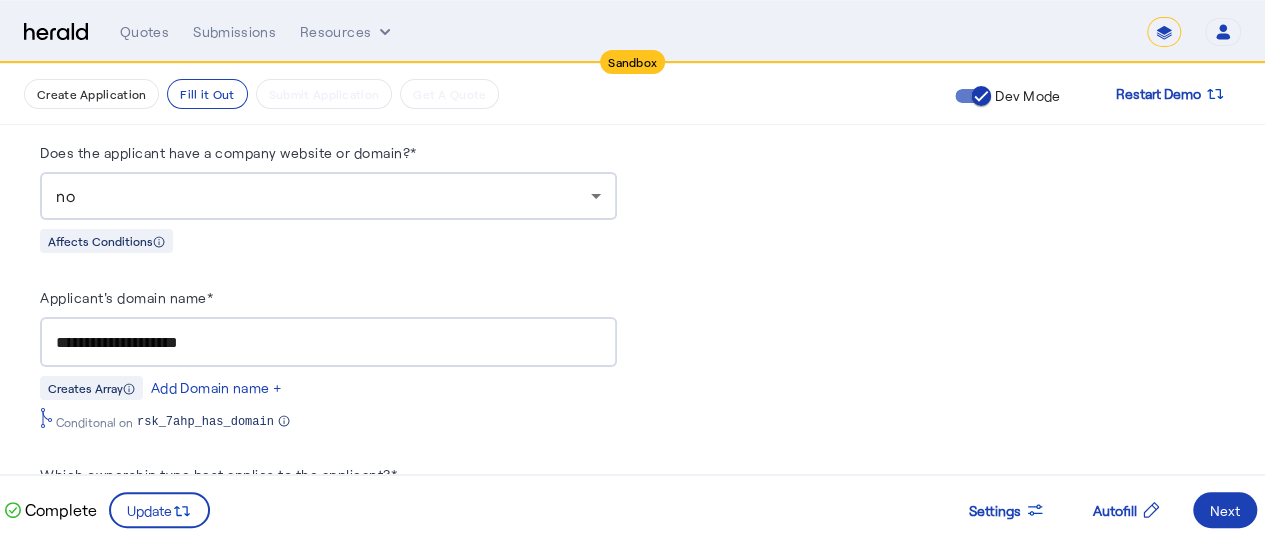 click on "**********" at bounding box center (328, 342) 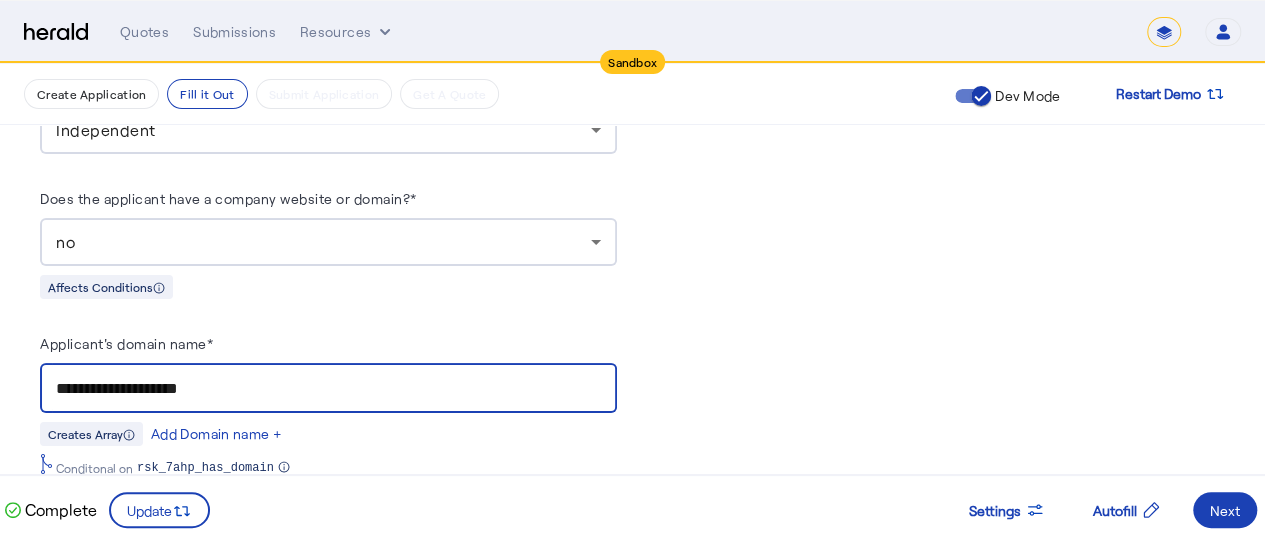 scroll, scrollTop: 2213, scrollLeft: 0, axis: vertical 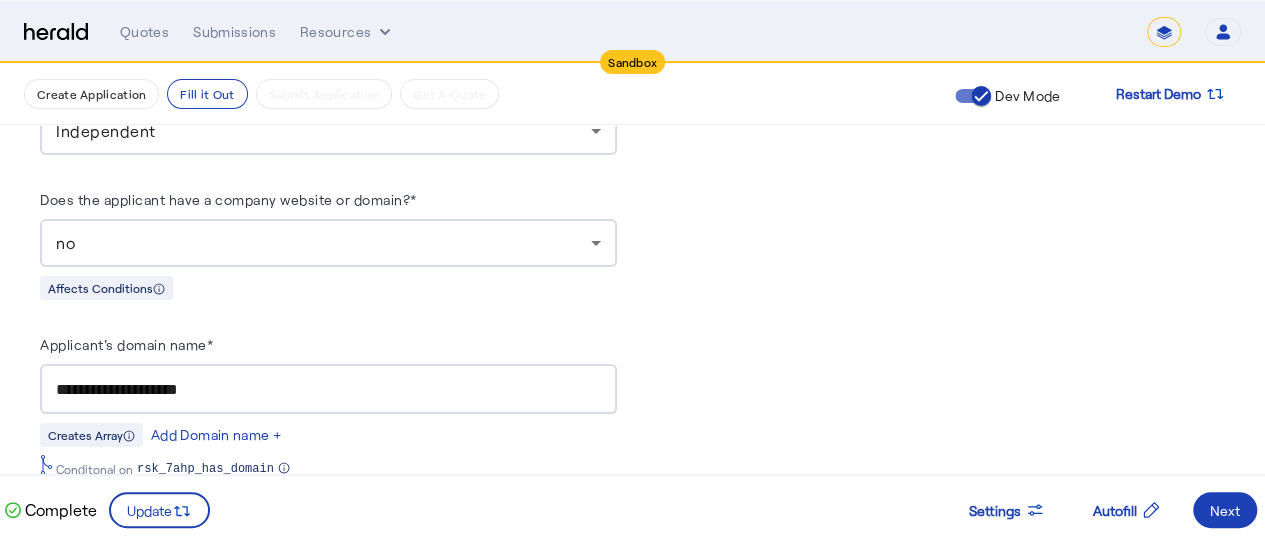 click on "no" at bounding box center (328, 243) 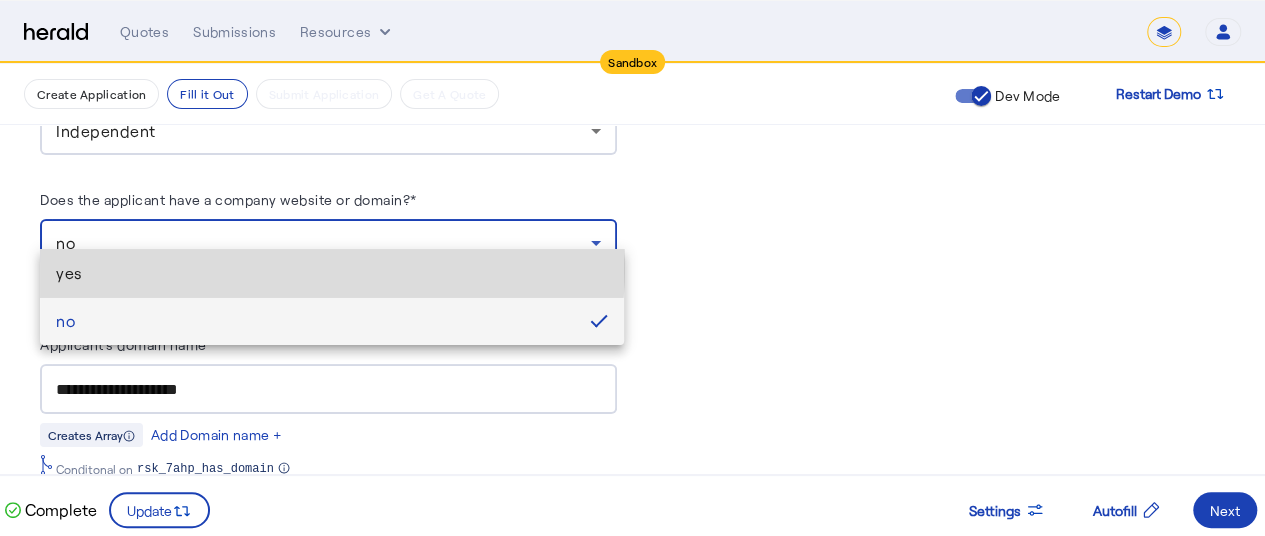 click on "yes" at bounding box center (332, 273) 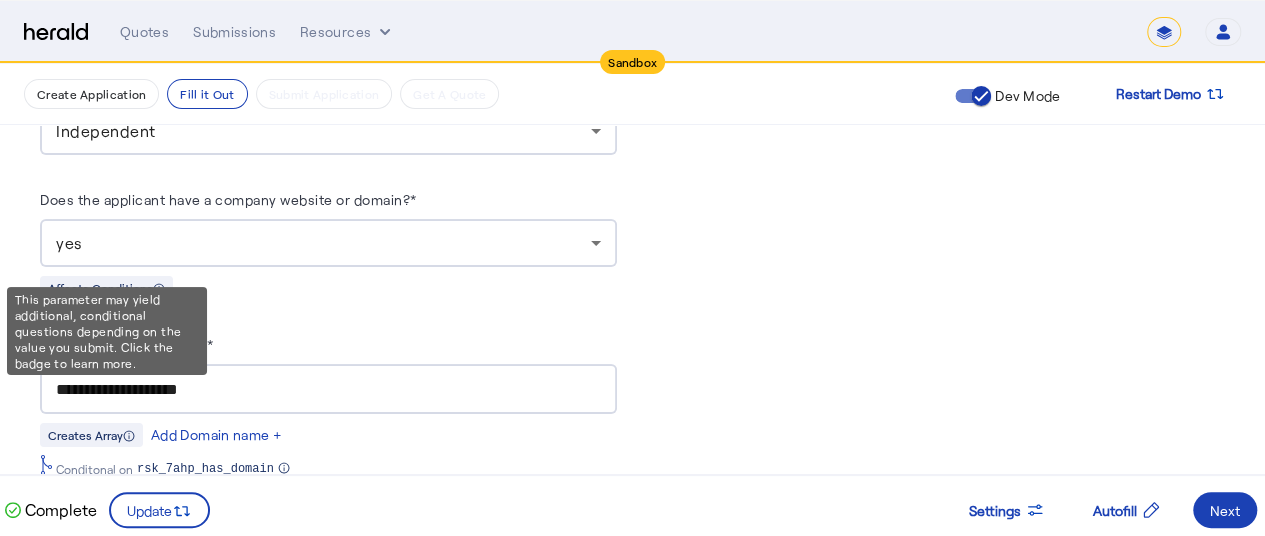 click 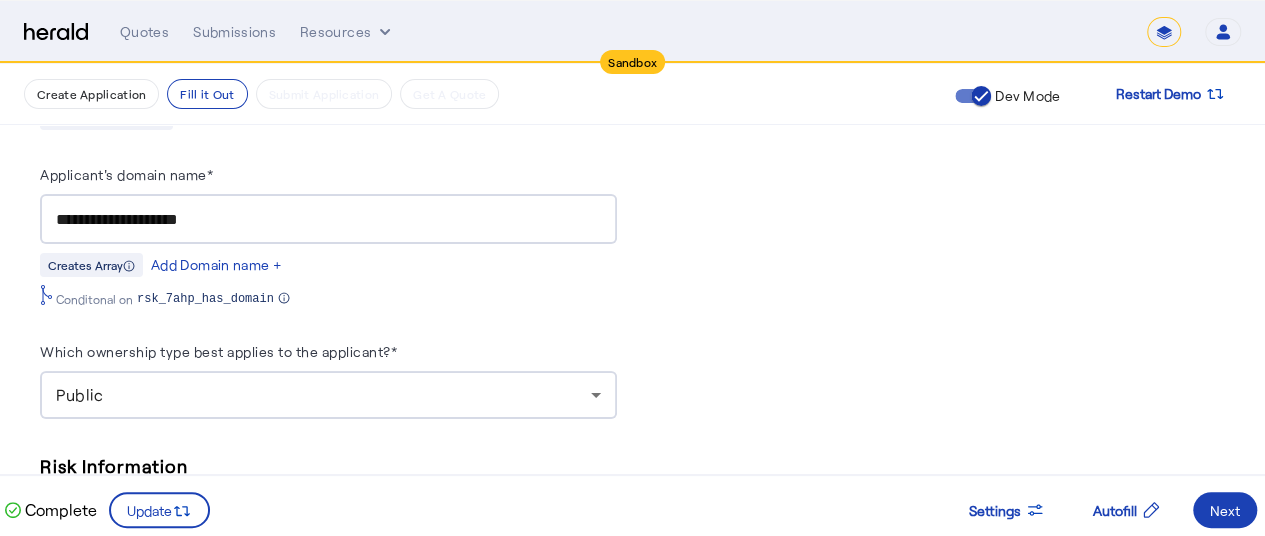 scroll, scrollTop: 2386, scrollLeft: 0, axis: vertical 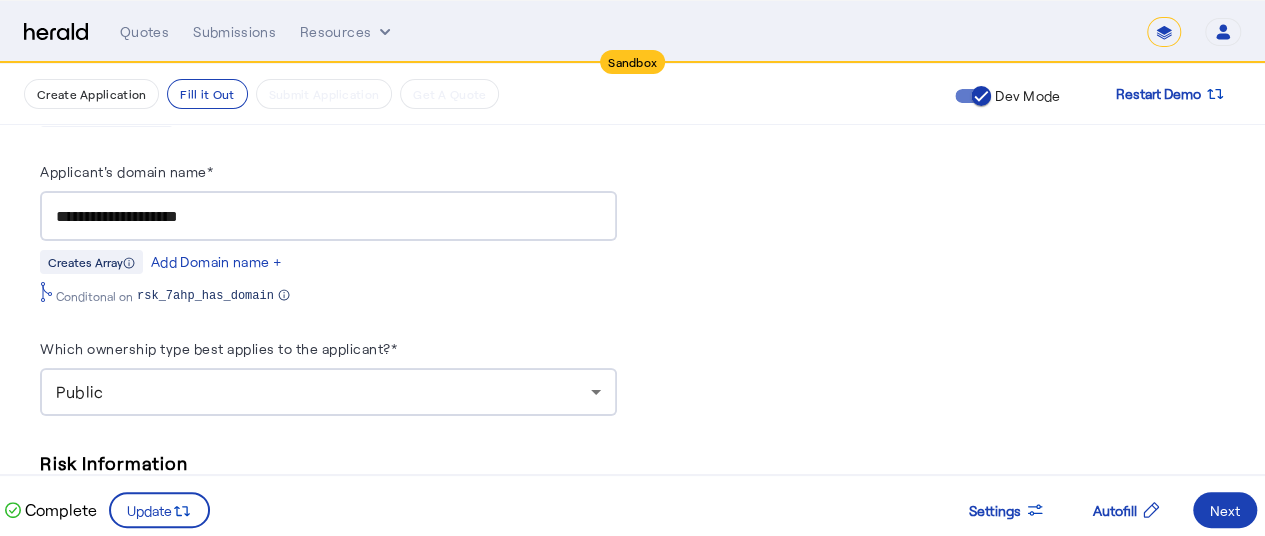 click on "**********" at bounding box center (328, 217) 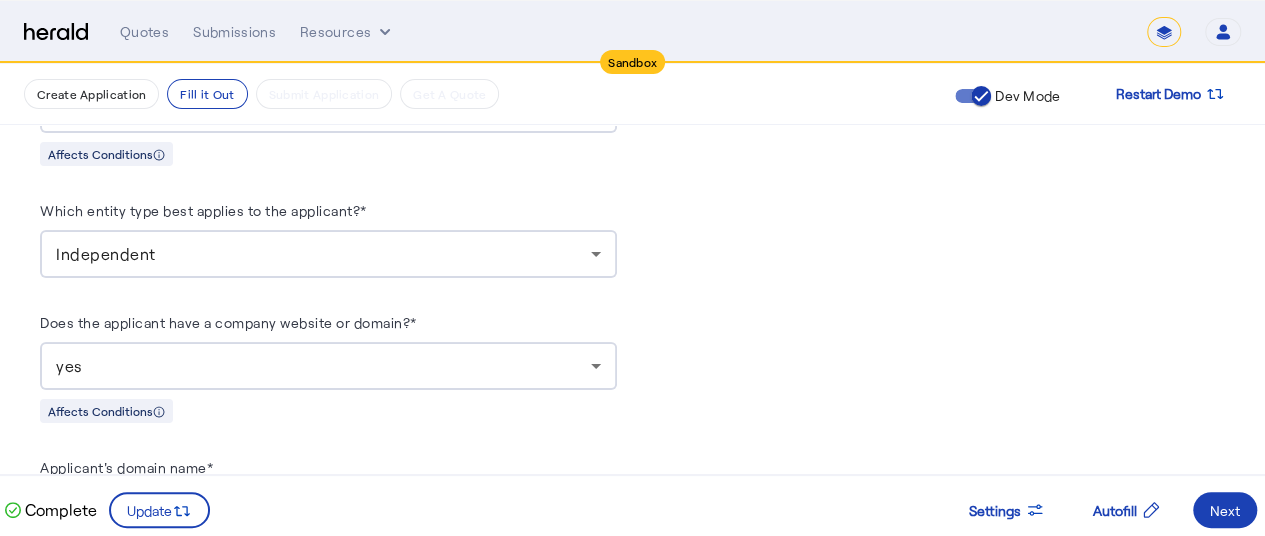 scroll, scrollTop: 2080, scrollLeft: 0, axis: vertical 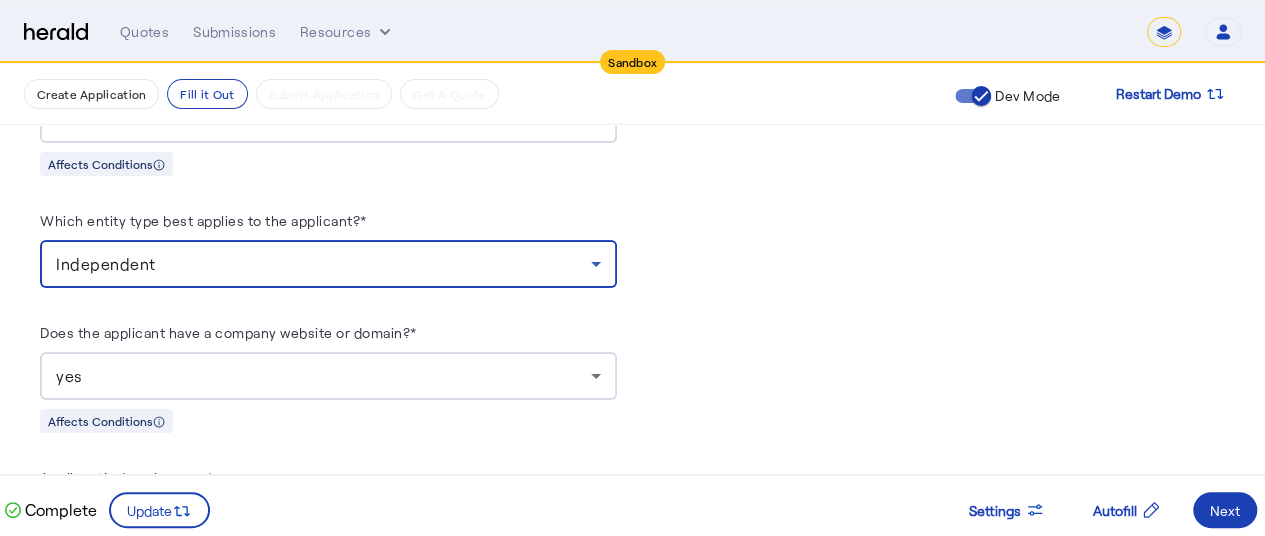 click on "Independent" at bounding box center (323, 264) 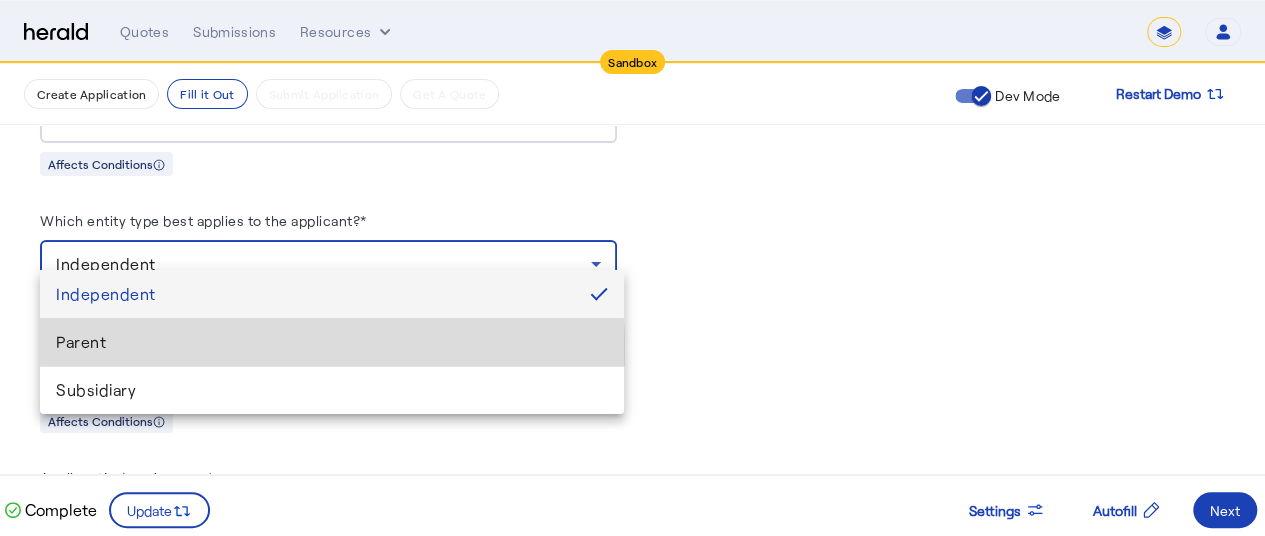 click on "Parent" at bounding box center (332, 342) 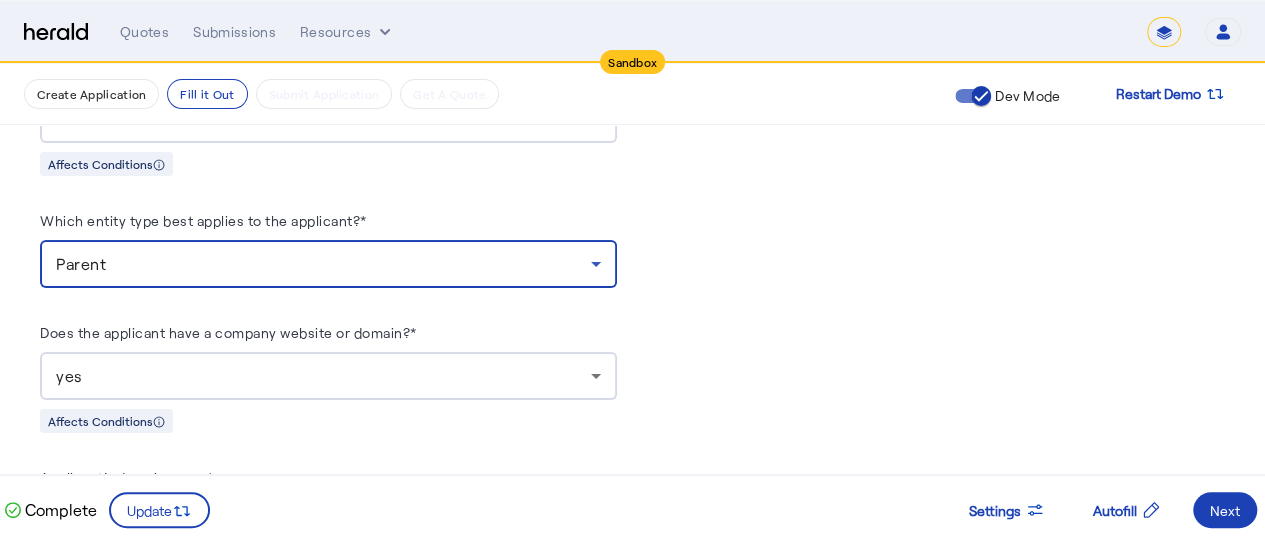 click on "Parent" at bounding box center (323, 264) 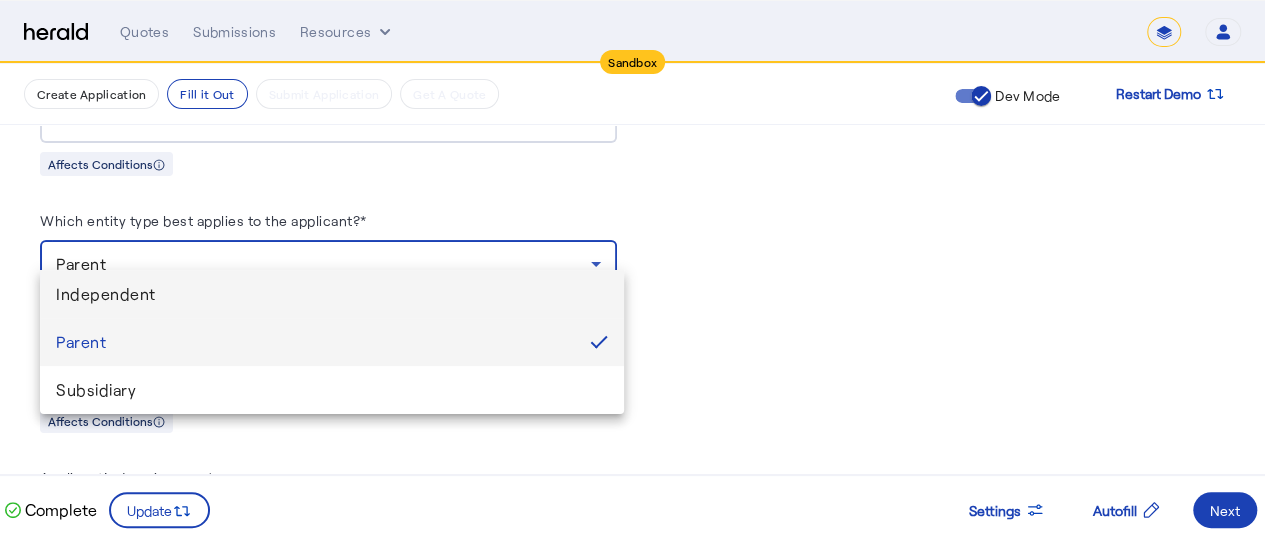 click on "Independent" at bounding box center (332, 294) 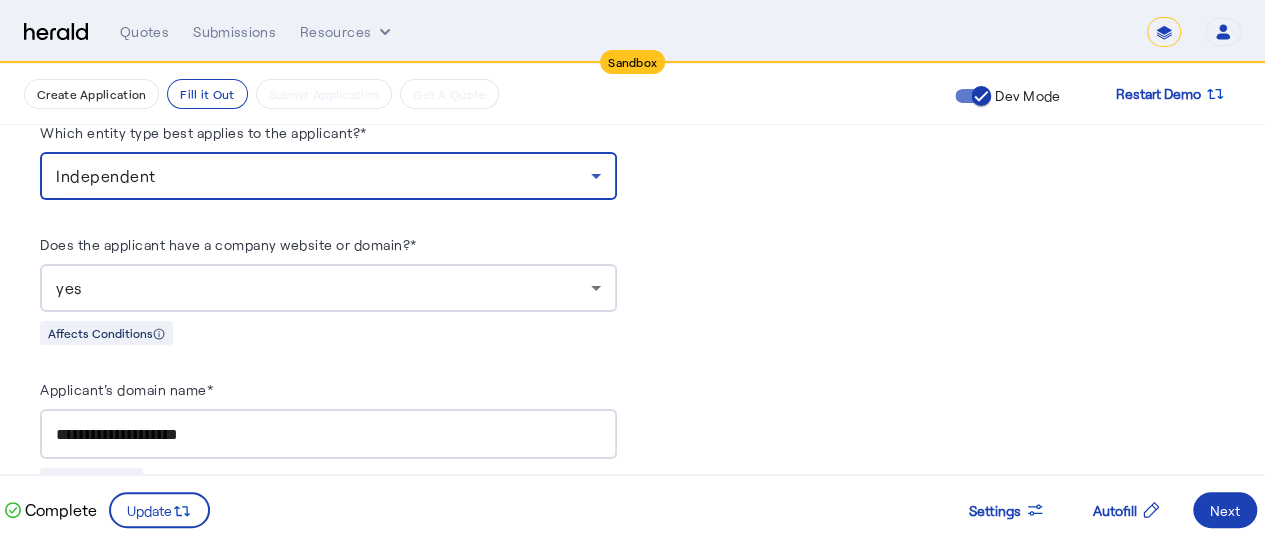 scroll, scrollTop: 2170, scrollLeft: 0, axis: vertical 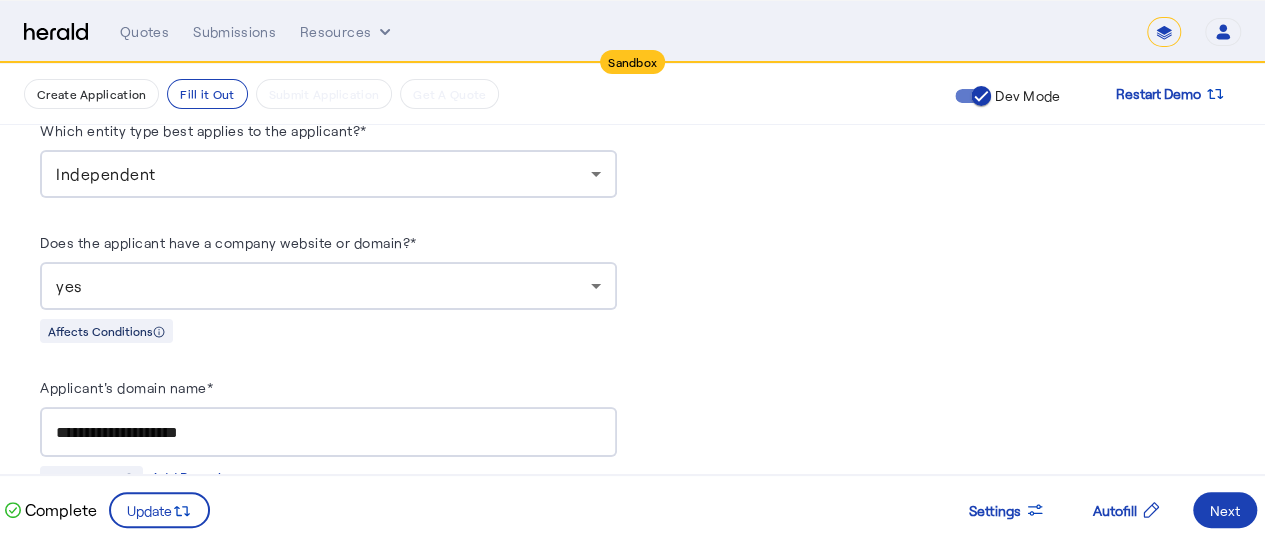 click on "yes" at bounding box center [328, 286] 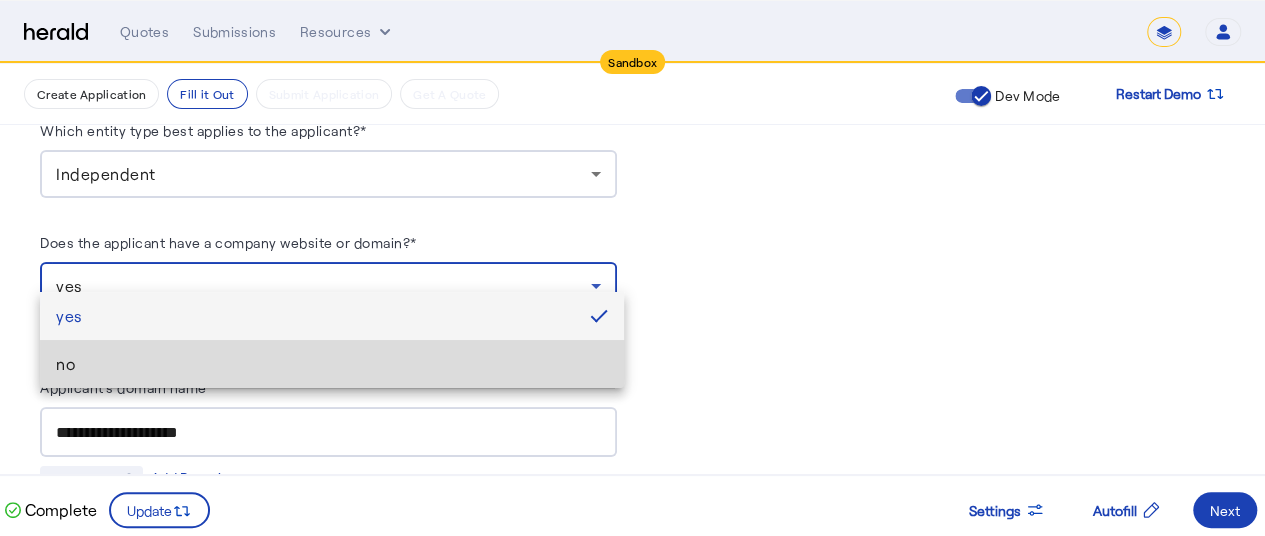 click on "no" at bounding box center (332, 364) 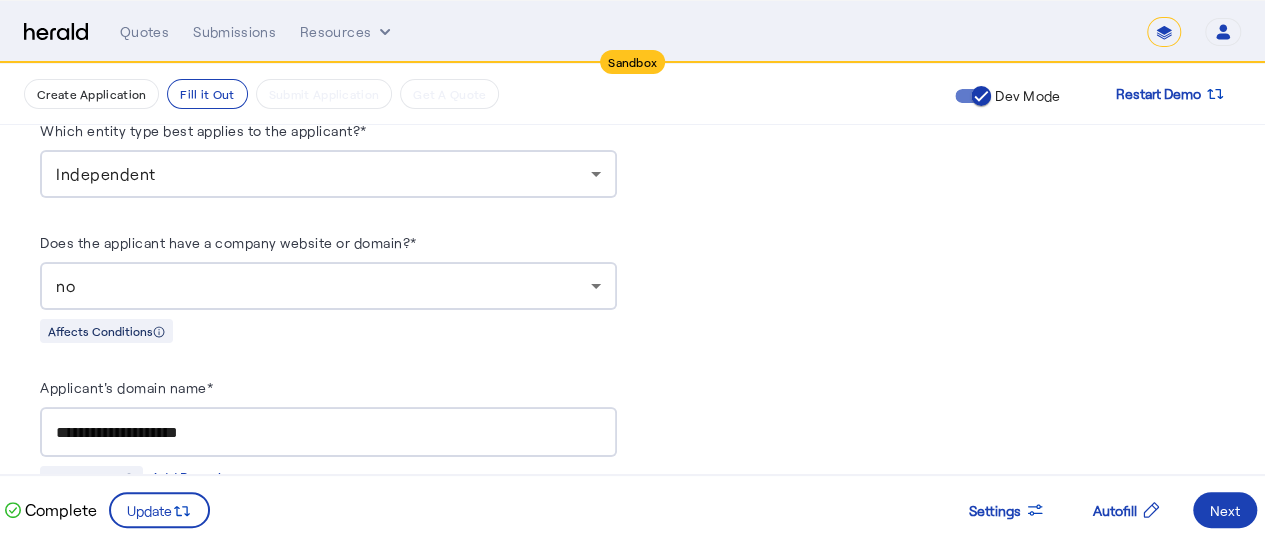 click on "no" at bounding box center (328, 286) 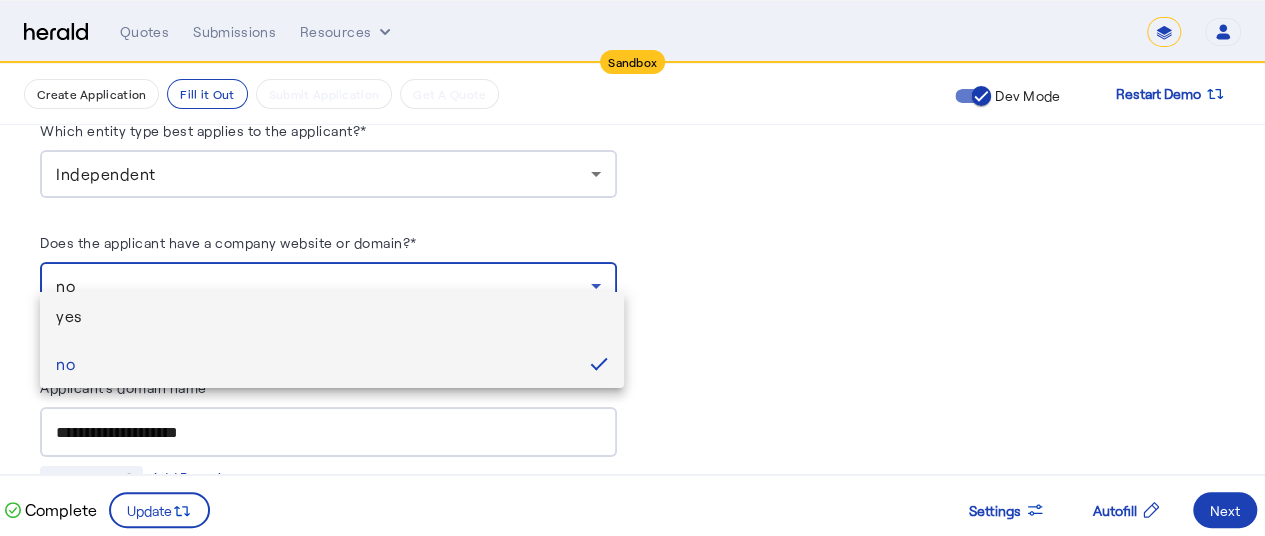 click on "yes" at bounding box center (332, 316) 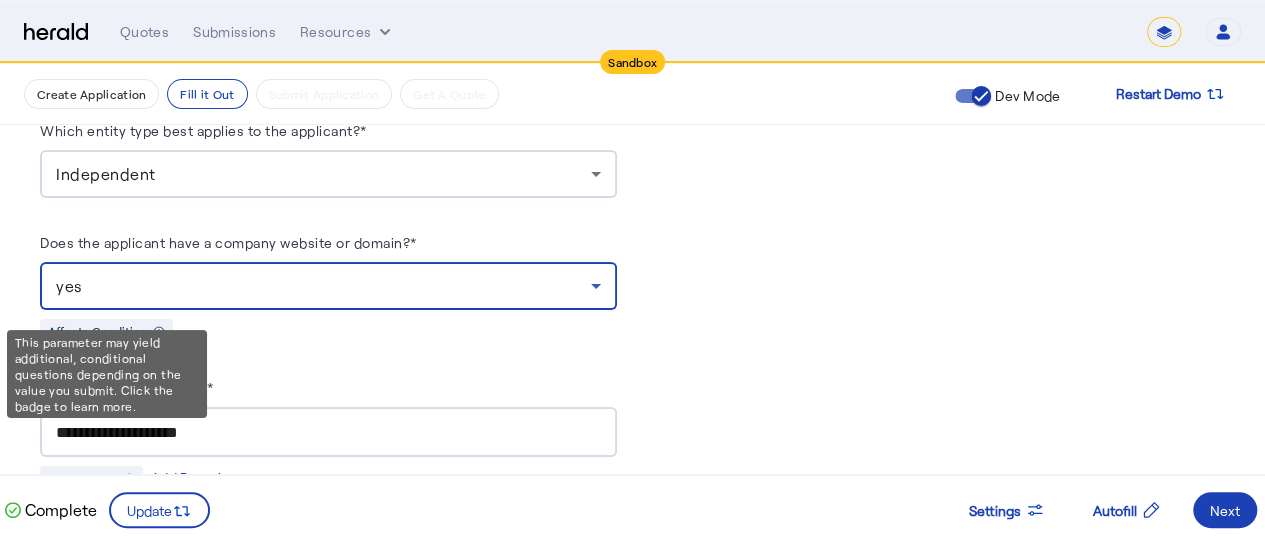 click 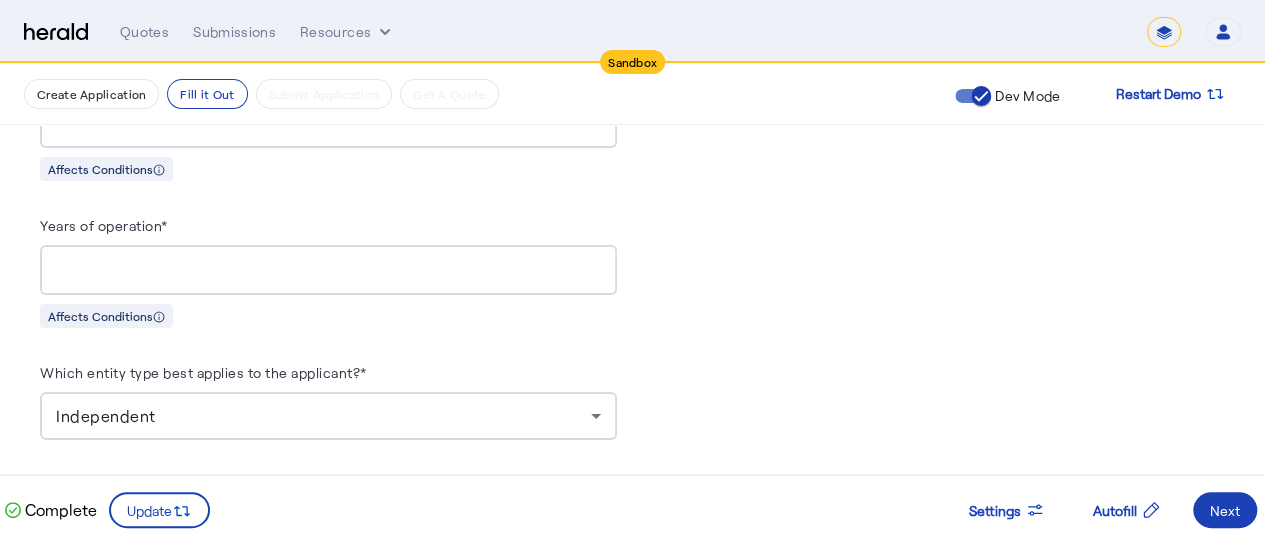 scroll, scrollTop: 1926, scrollLeft: 0, axis: vertical 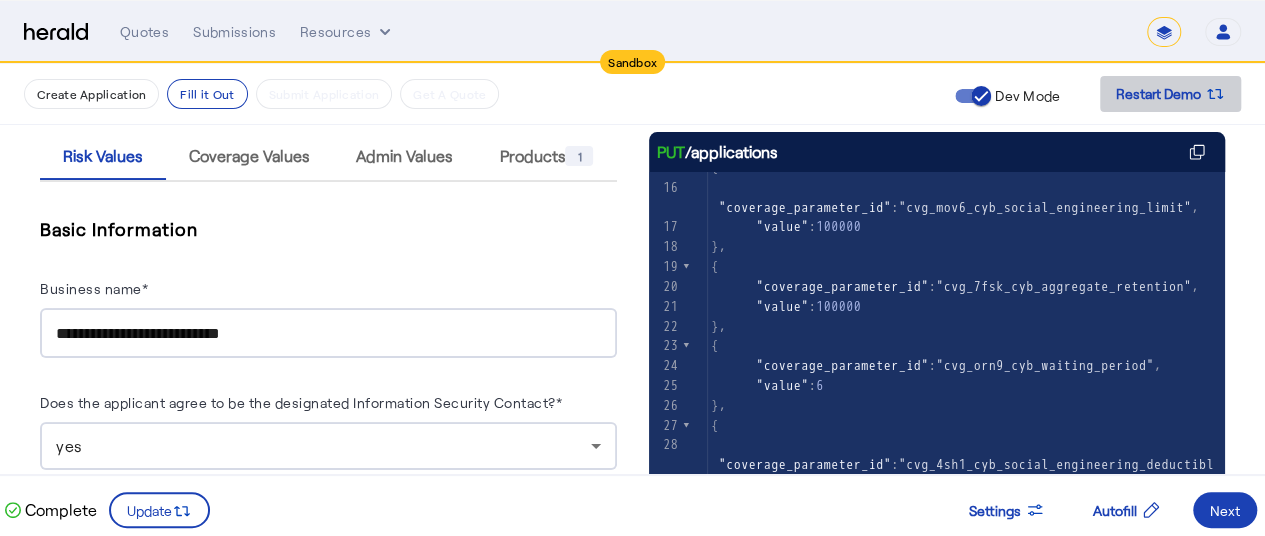click on "Restart Demo" at bounding box center (1158, 94) 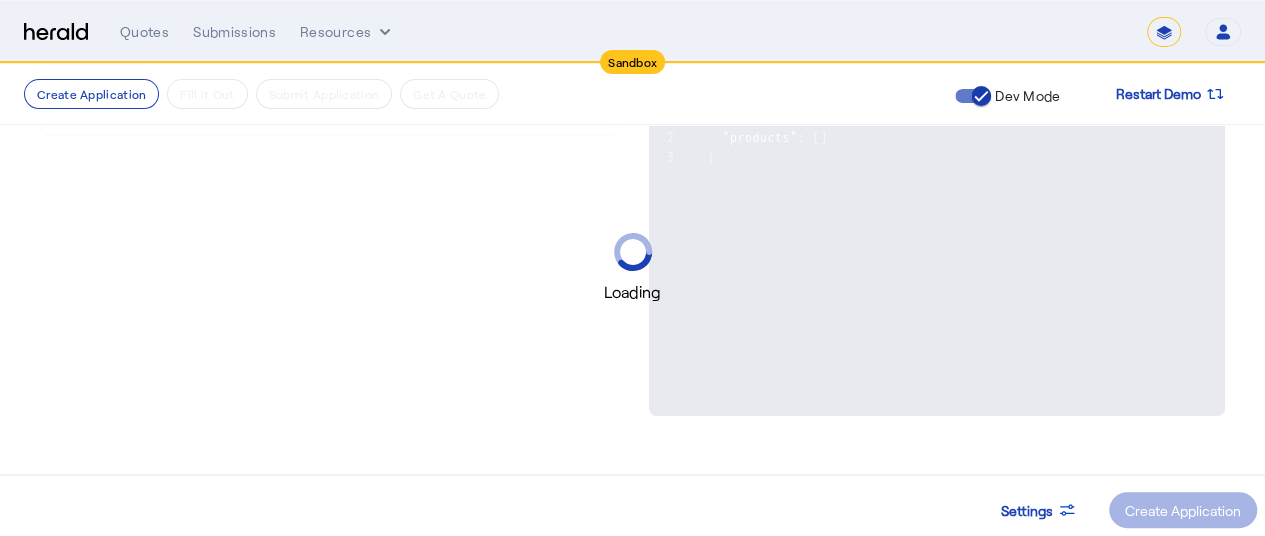 scroll, scrollTop: 0, scrollLeft: 0, axis: both 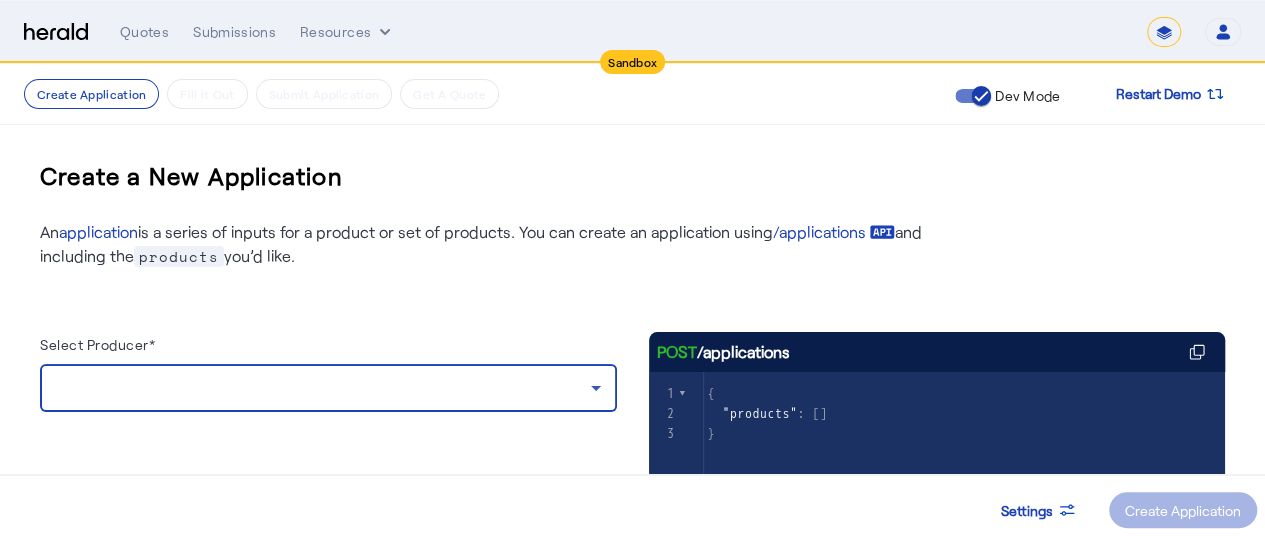 click at bounding box center (323, 388) 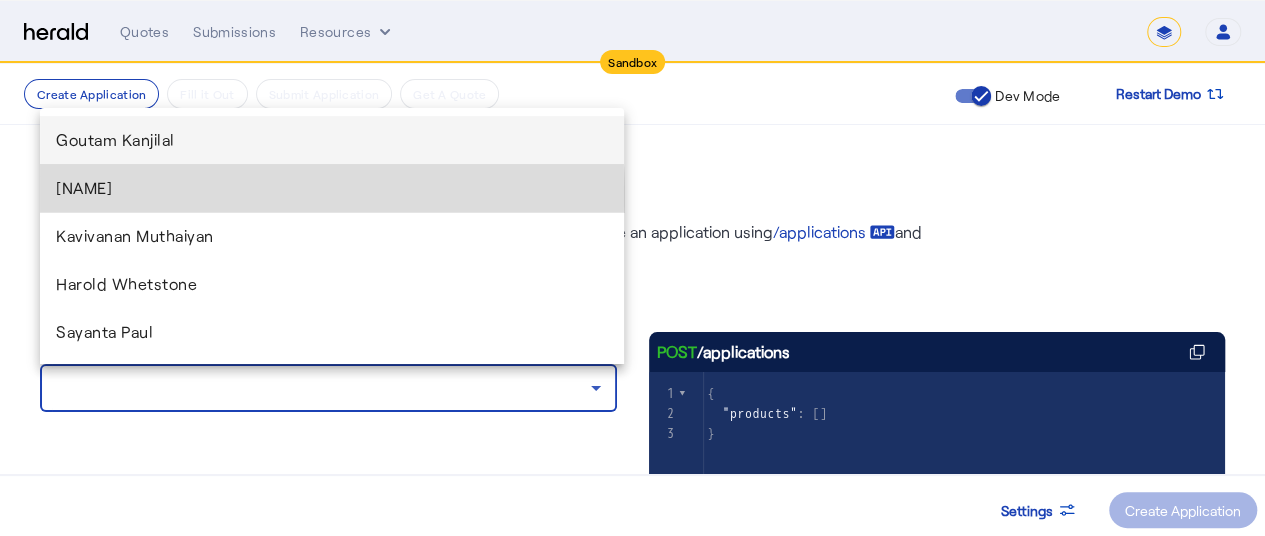 click on "Arpan Saha" at bounding box center [332, 188] 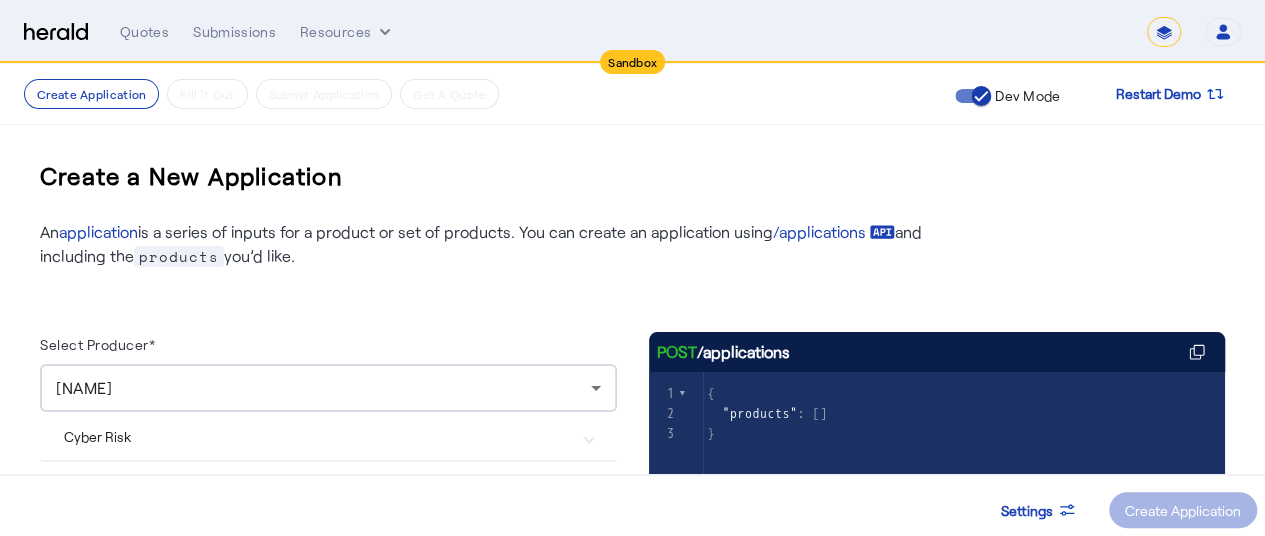 click on "Cyber Risk" at bounding box center [316, 436] 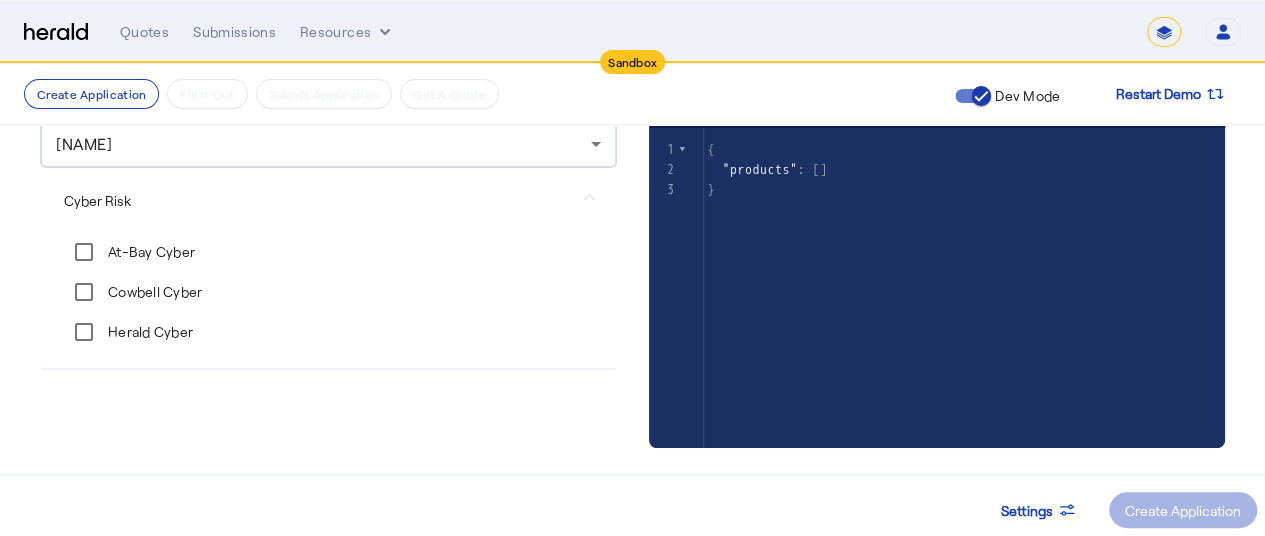 scroll, scrollTop: 276, scrollLeft: 0, axis: vertical 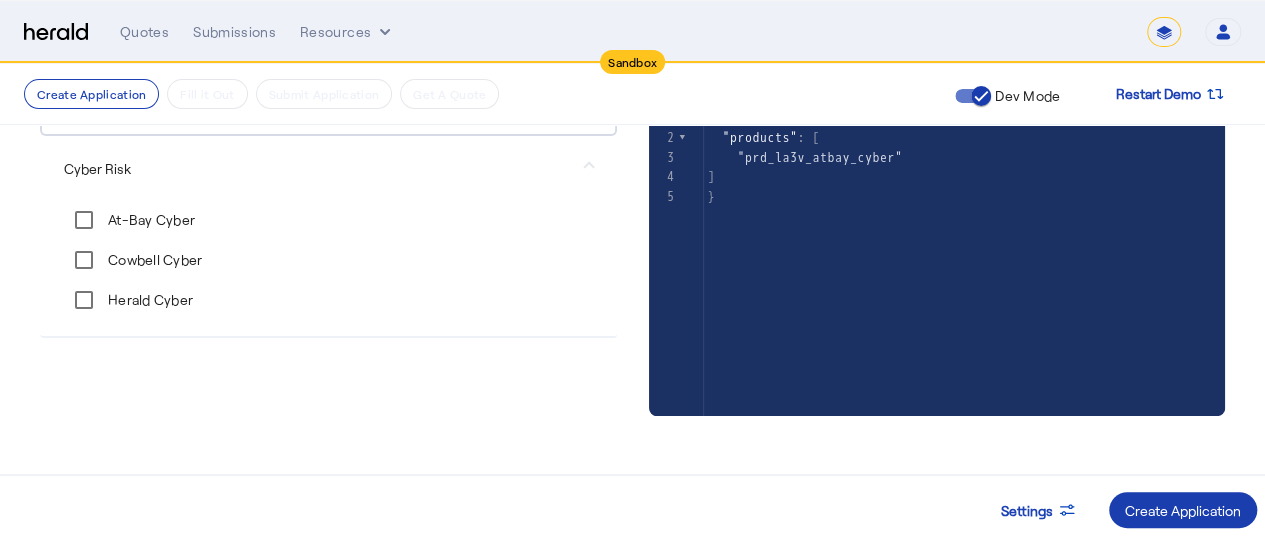 click on "Create Application" at bounding box center [1183, 510] 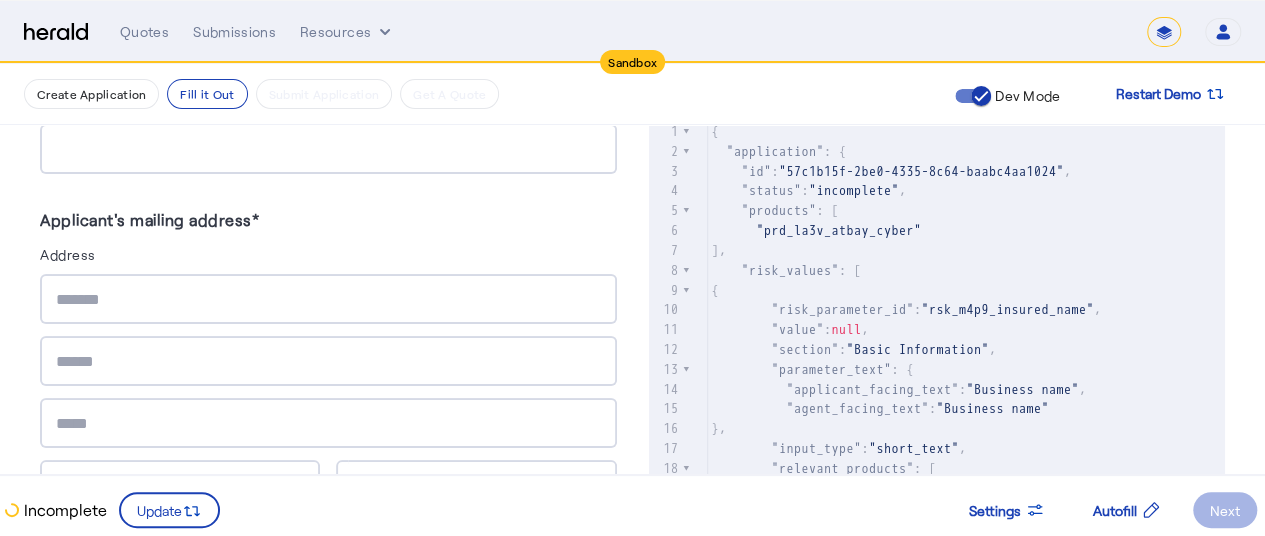 scroll, scrollTop: 880, scrollLeft: 0, axis: vertical 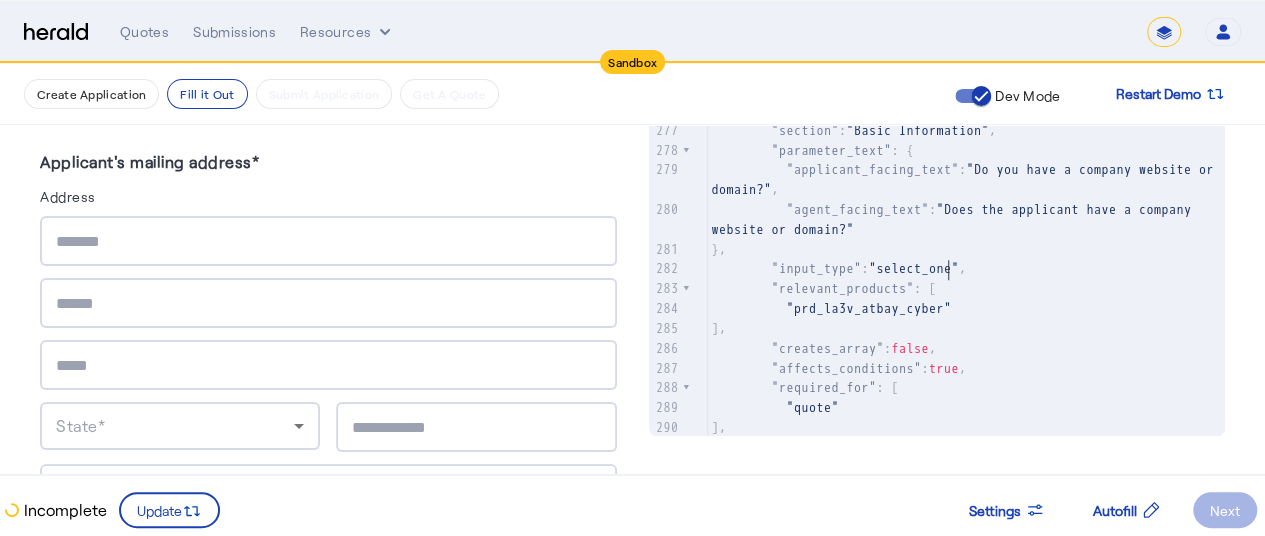 click on ""select_one"" 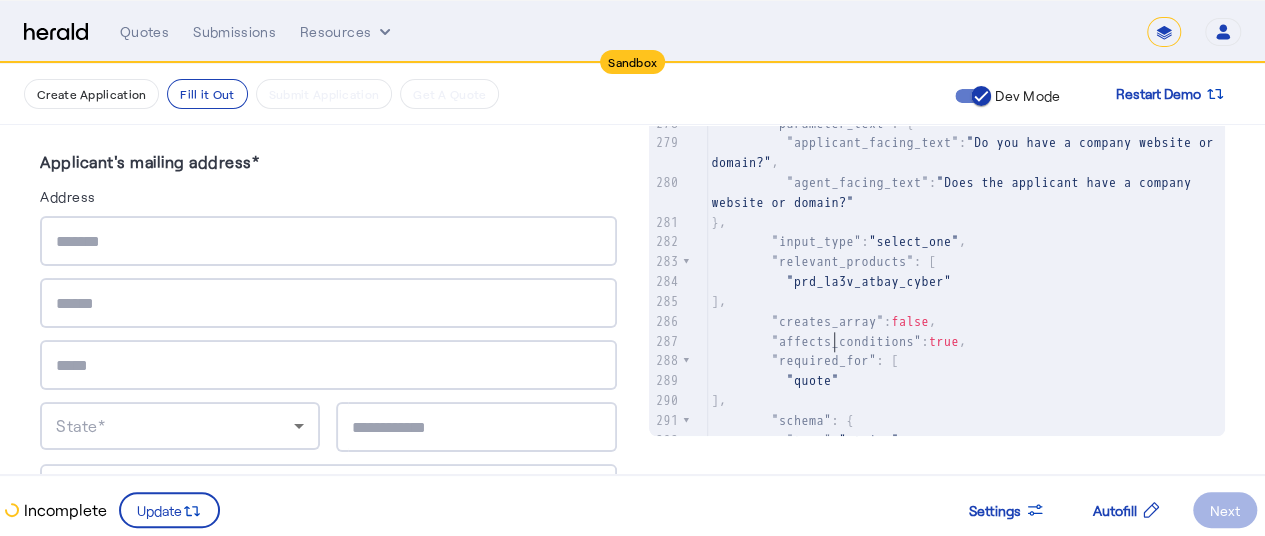 click on ""affects_conditions"" 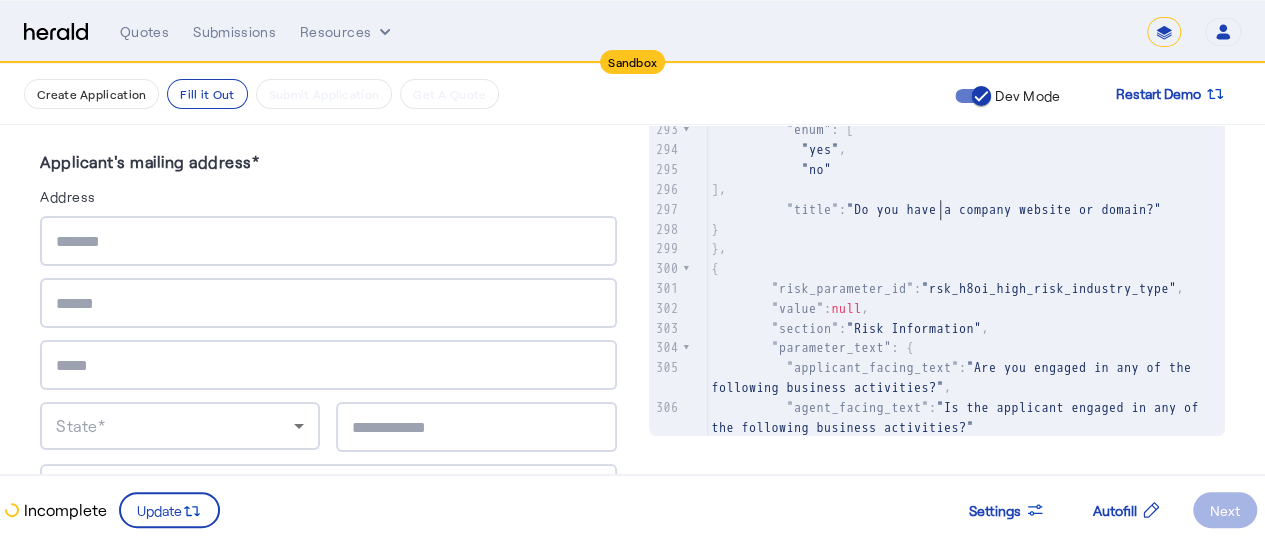 click on ""Do you have a company website or domain?"" 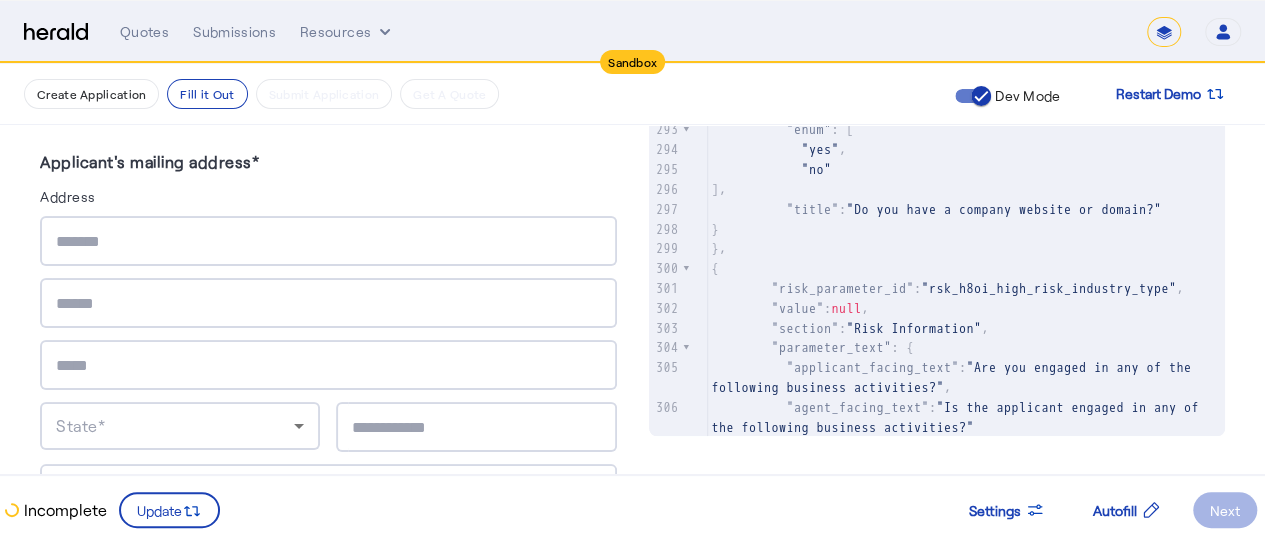 click on ""Do you have a company website or domain?"" 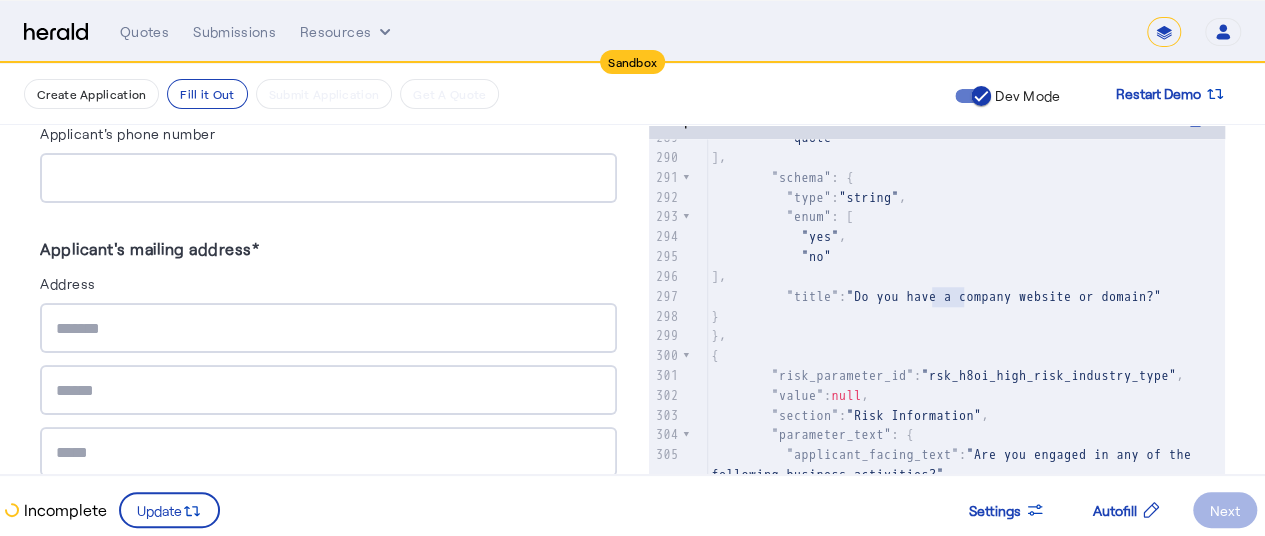 scroll, scrollTop: 793, scrollLeft: 15, axis: both 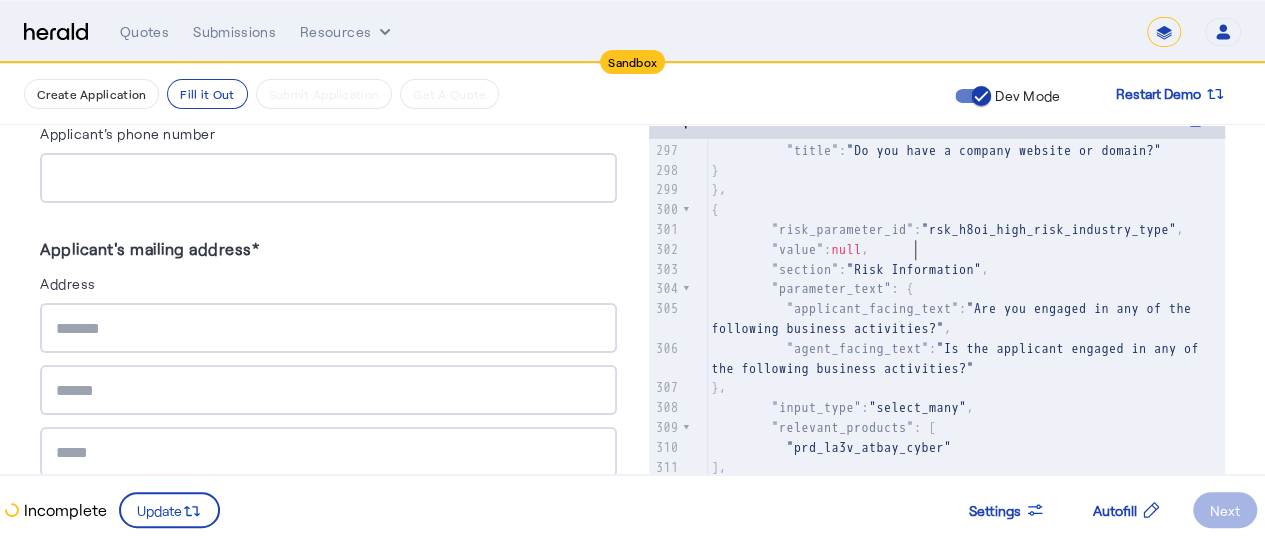 click on ""rsk_h8oi_high_risk_industry_type"" 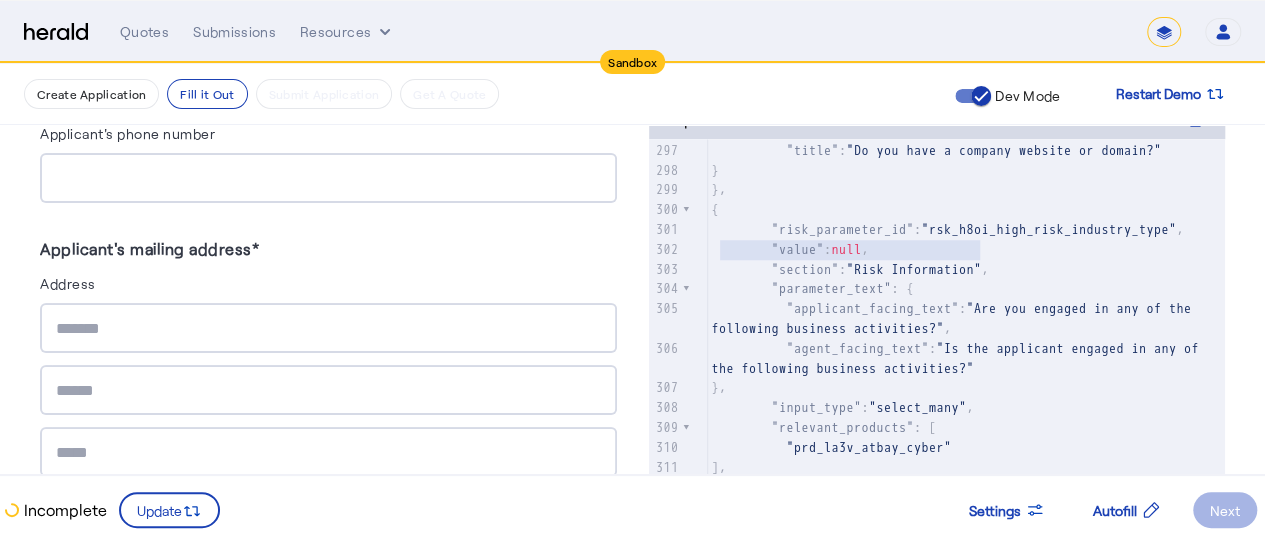 scroll, scrollTop: 793, scrollLeft: 0, axis: vertical 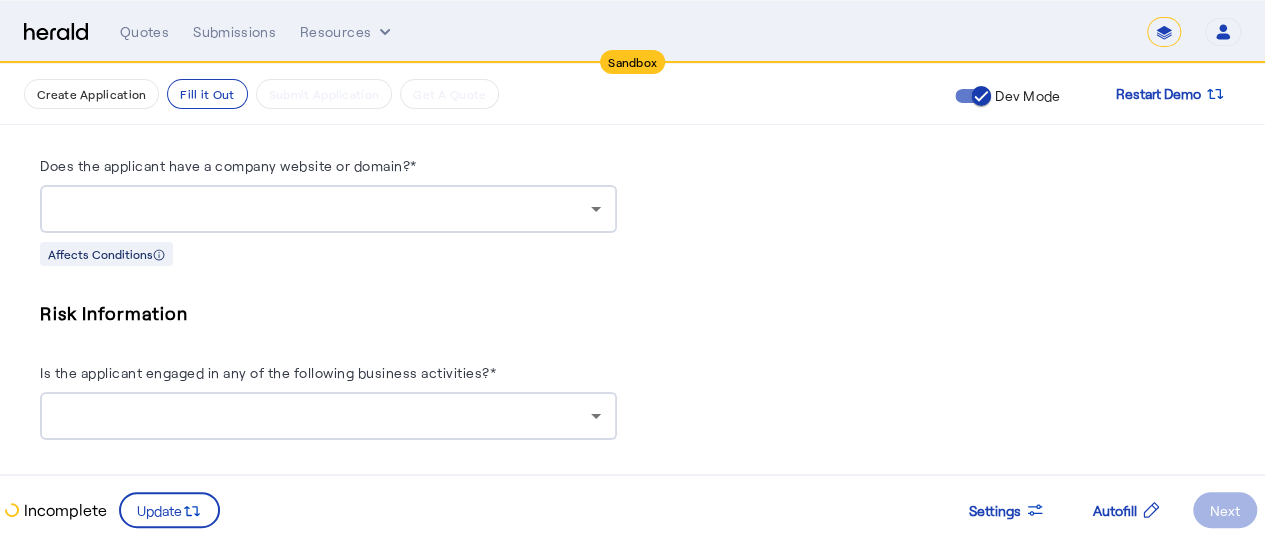 click at bounding box center [328, 416] 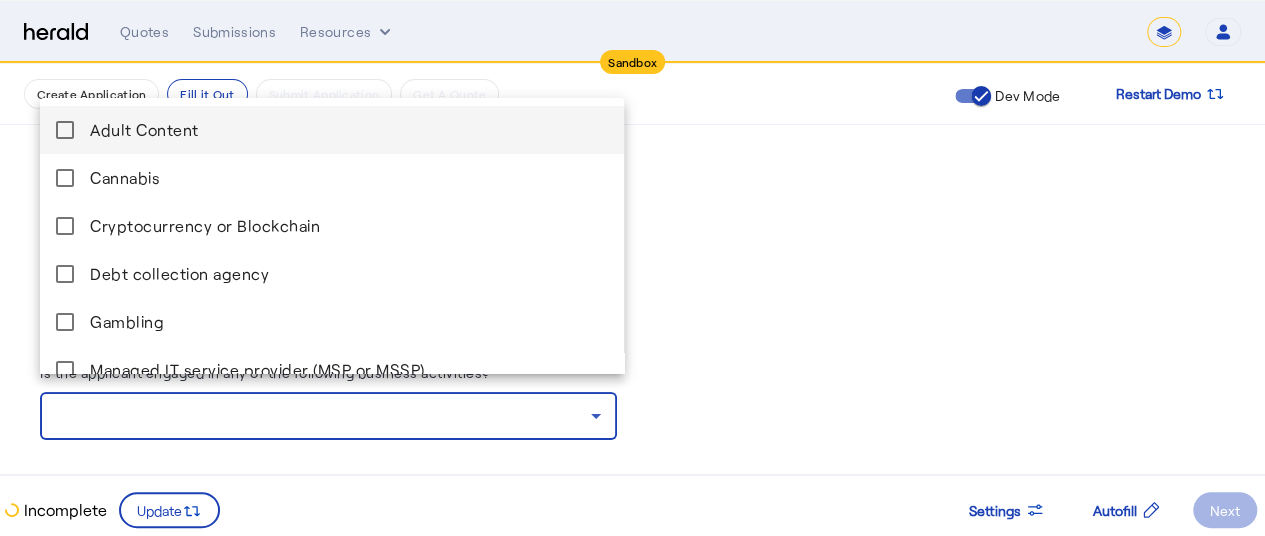 click at bounding box center (632, 268) 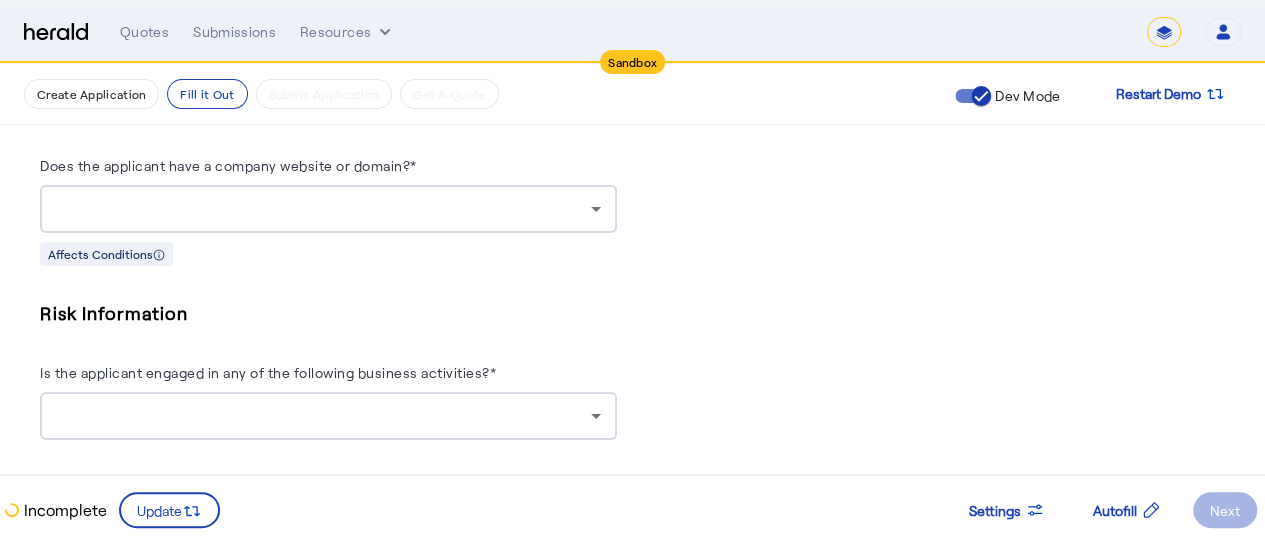 click on "Is the applicant engaged in any of the following business activities?*" at bounding box center (268, 372) 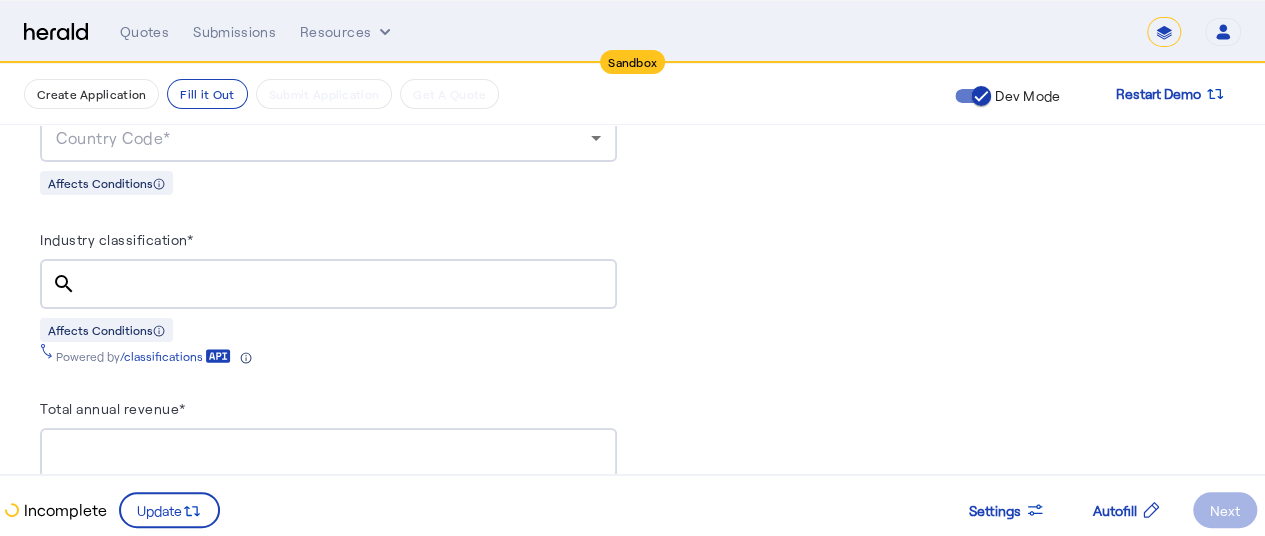 scroll, scrollTop: 1230, scrollLeft: 0, axis: vertical 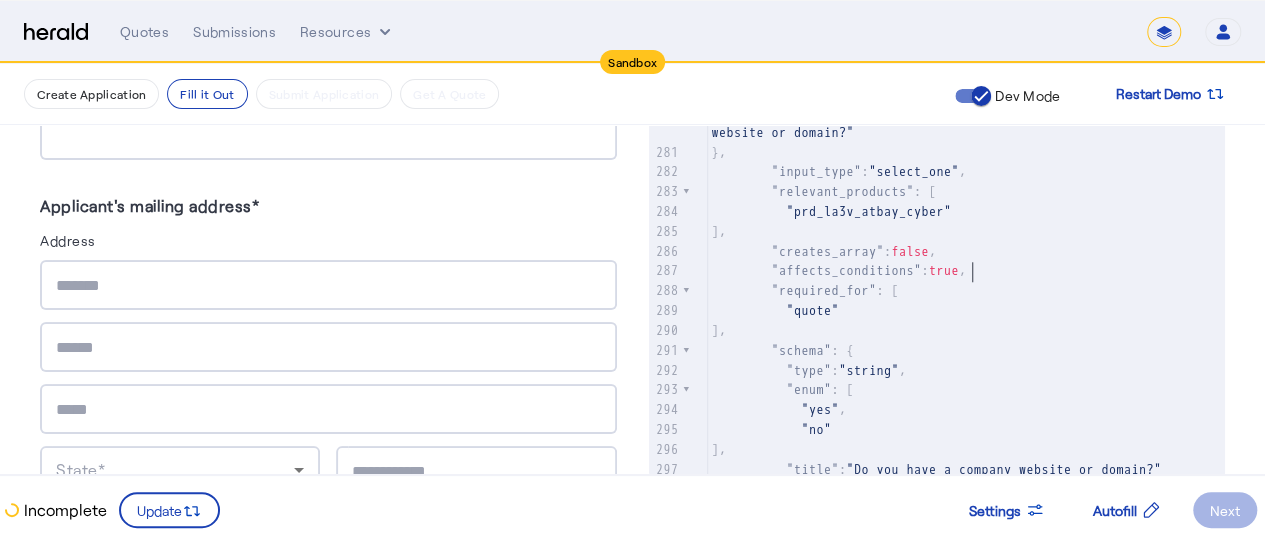 click on "true" 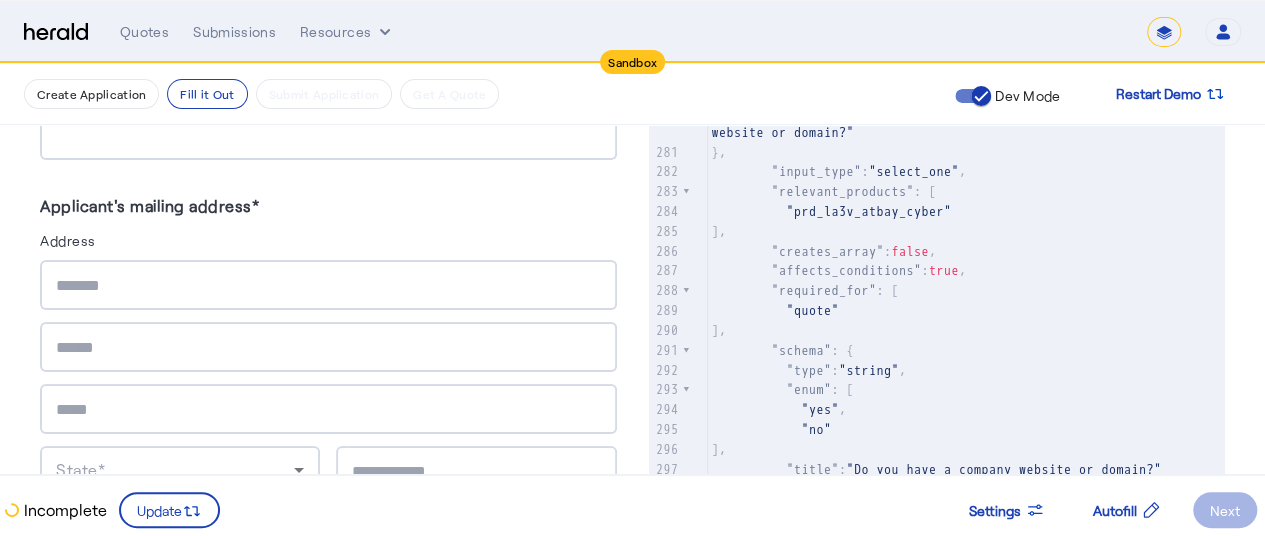 click on "true" 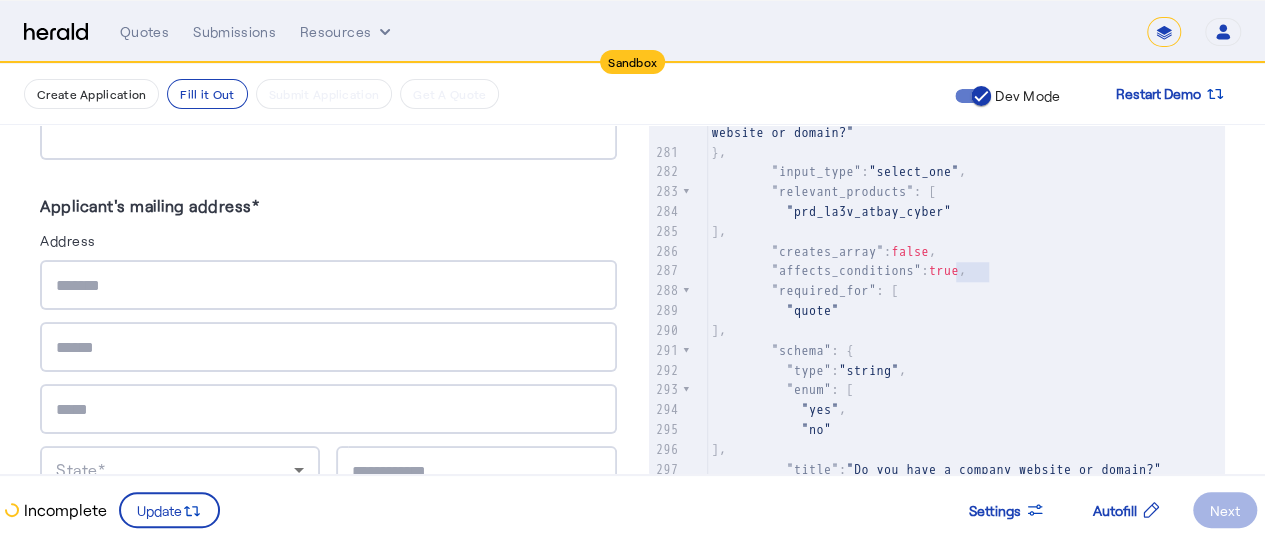 type on "**********" 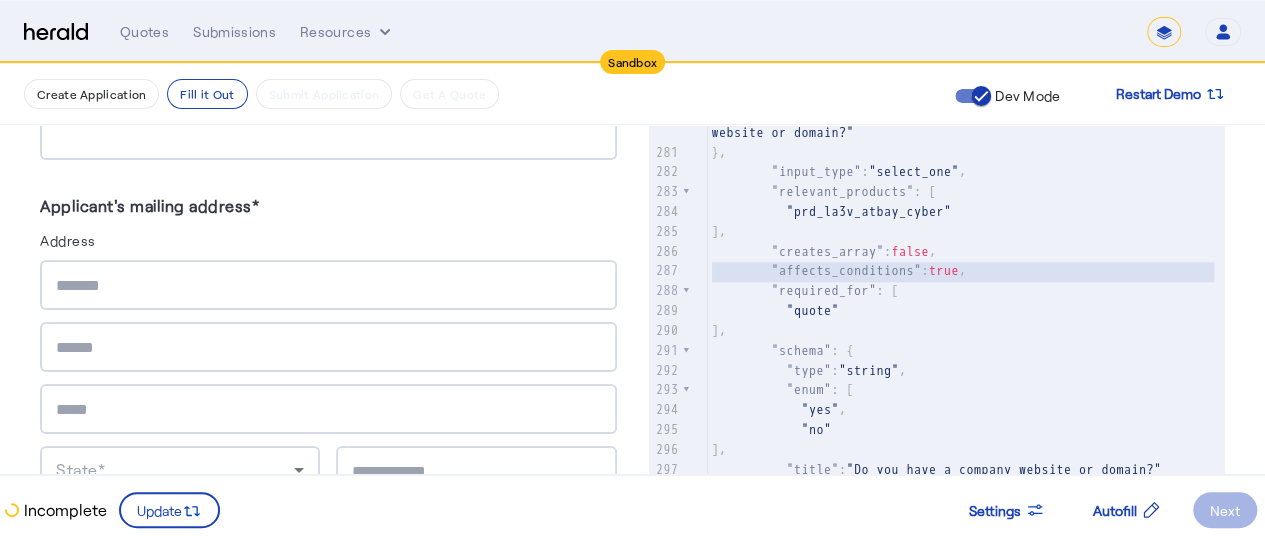 click on "true" 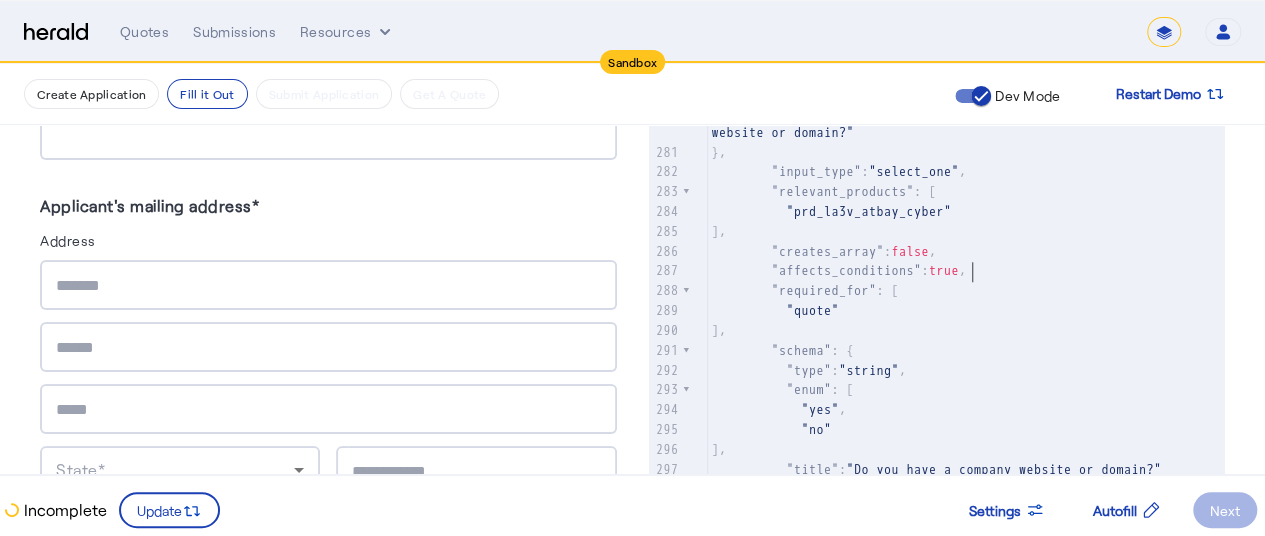 click on "true" 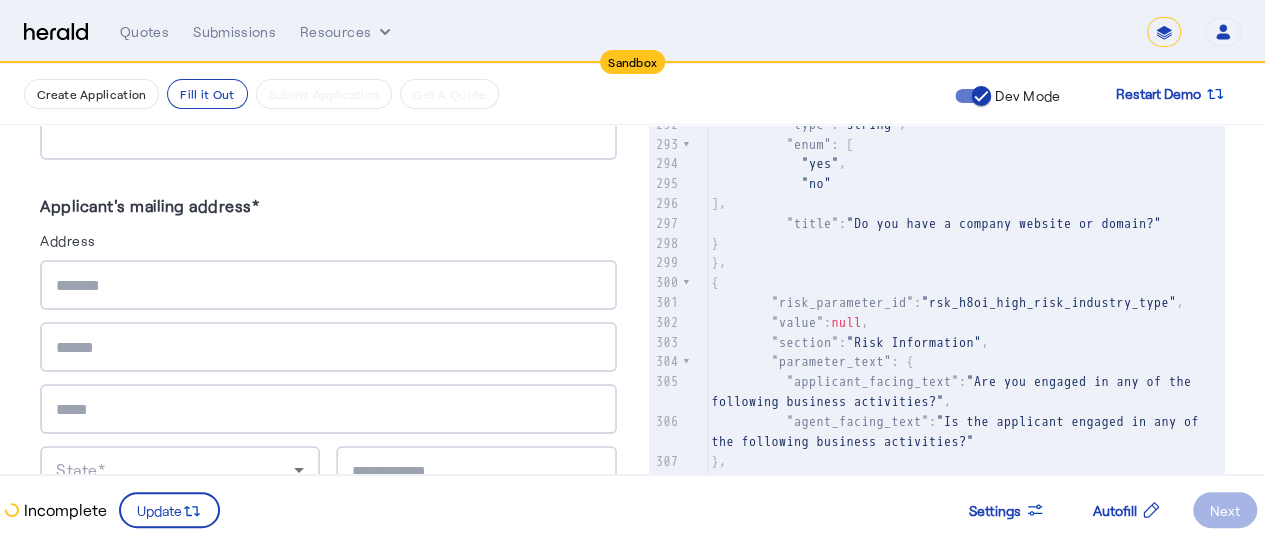 scroll, scrollTop: 5334, scrollLeft: 0, axis: vertical 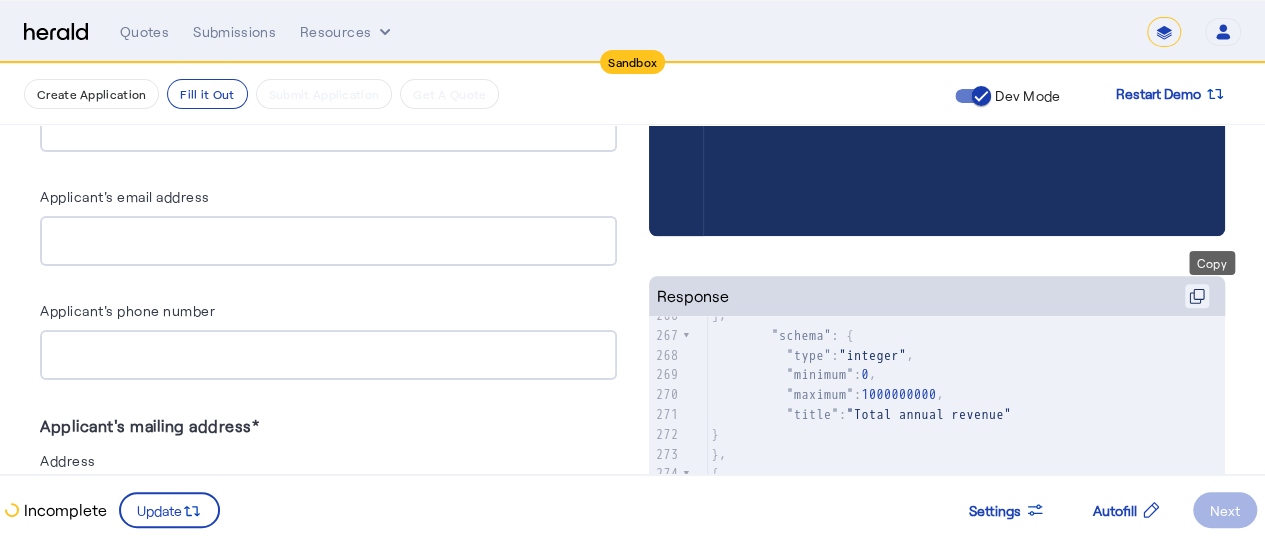 click 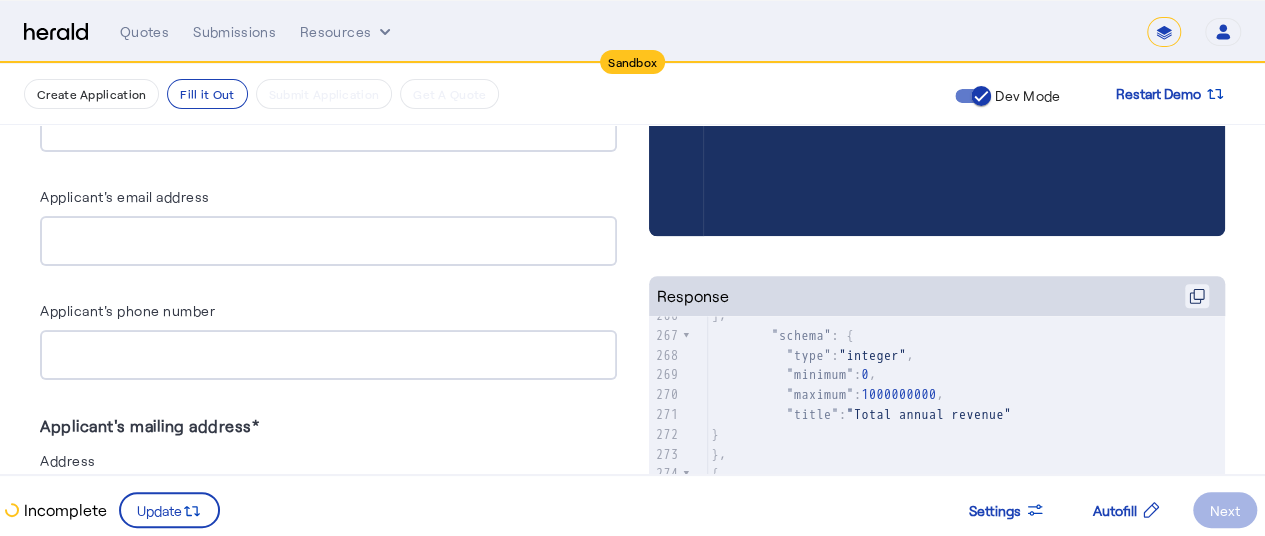 click 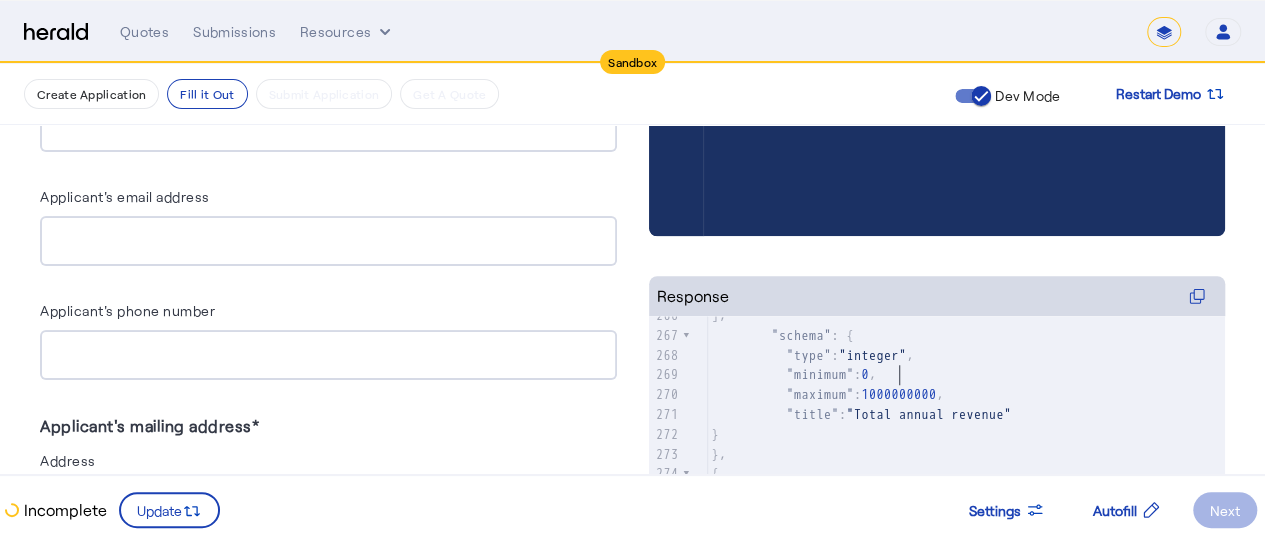 click on ""minimum" :  0 ," 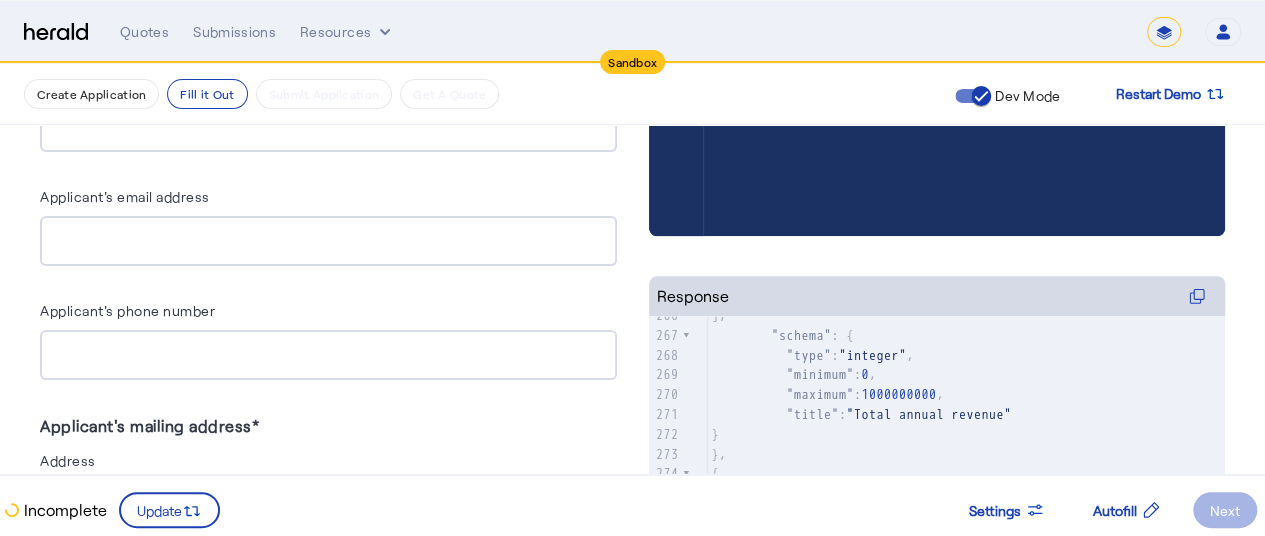 type on "**********" 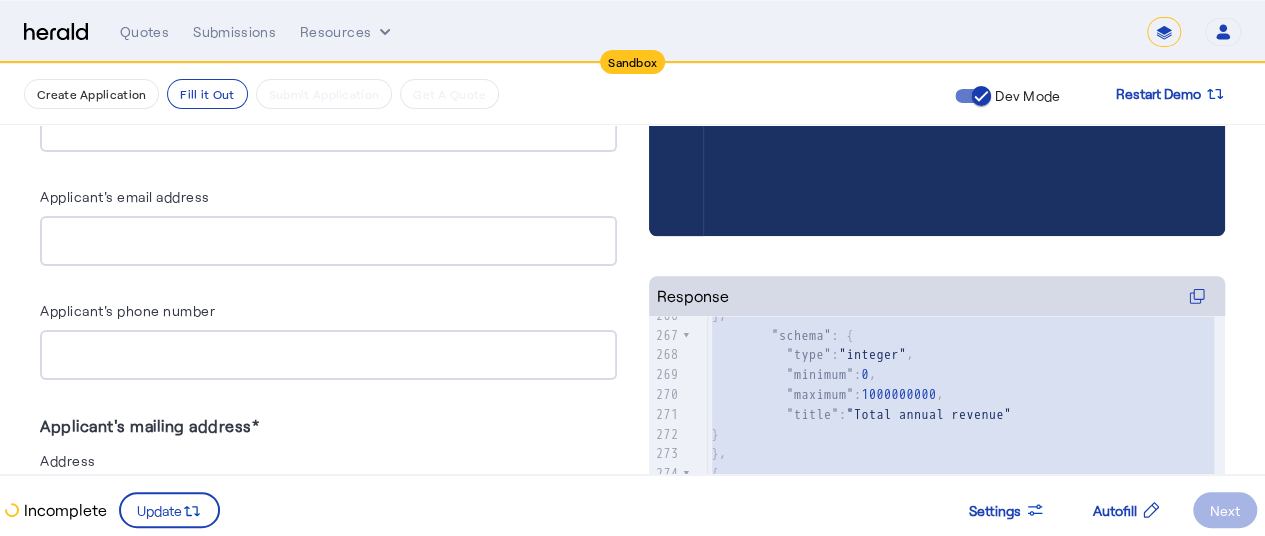 scroll, scrollTop: 4418, scrollLeft: 0, axis: vertical 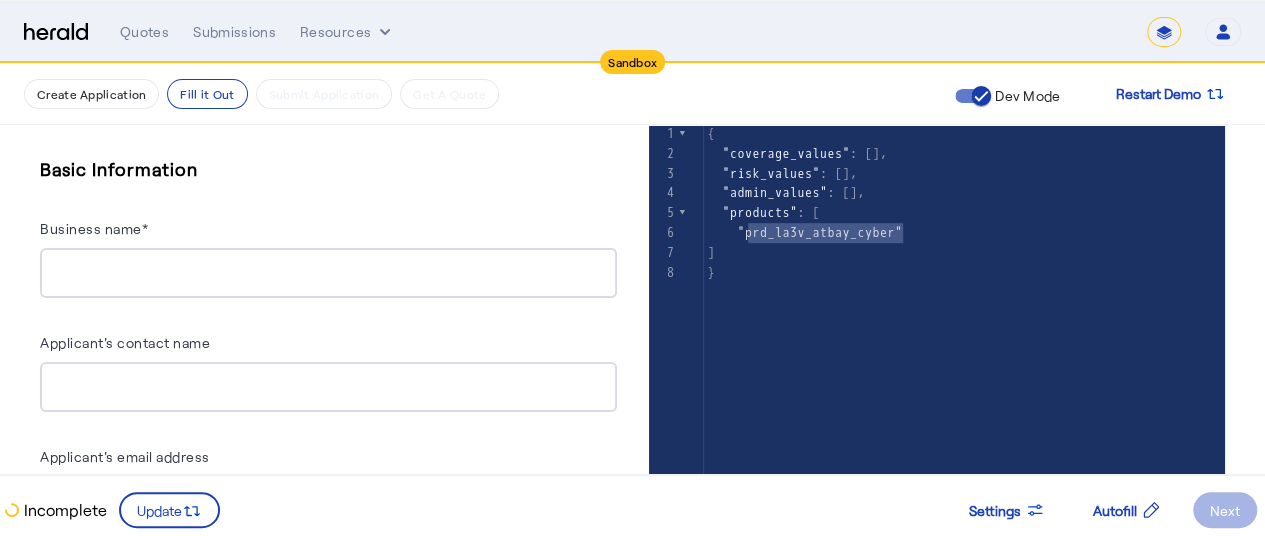 type on "**********" 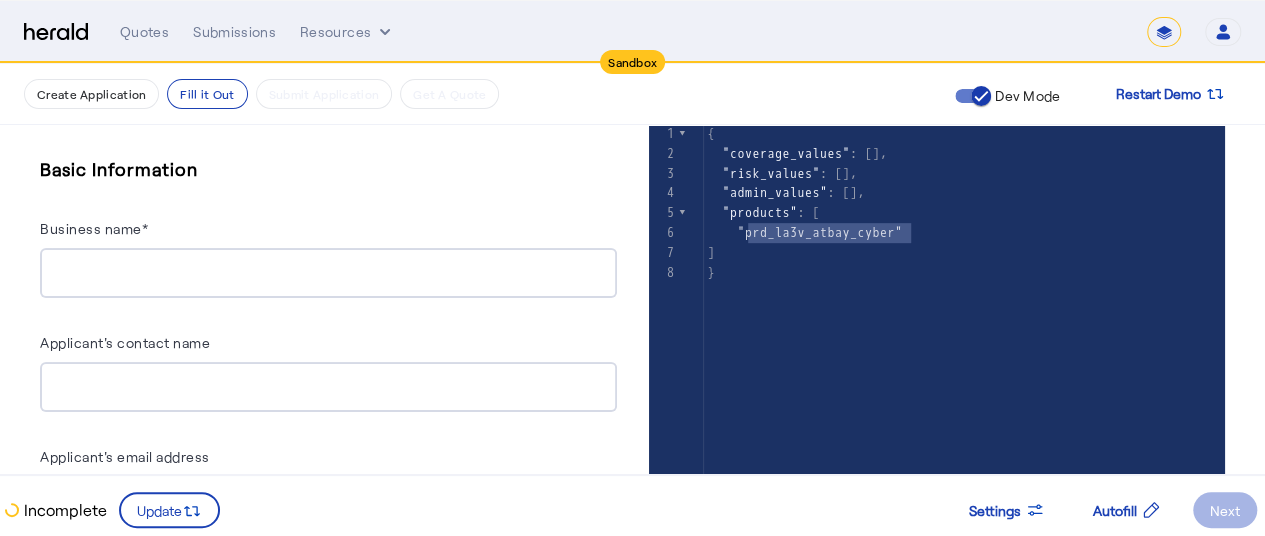 drag, startPoint x: 754, startPoint y: 233, endPoint x: 915, endPoint y: 229, distance: 161.04968 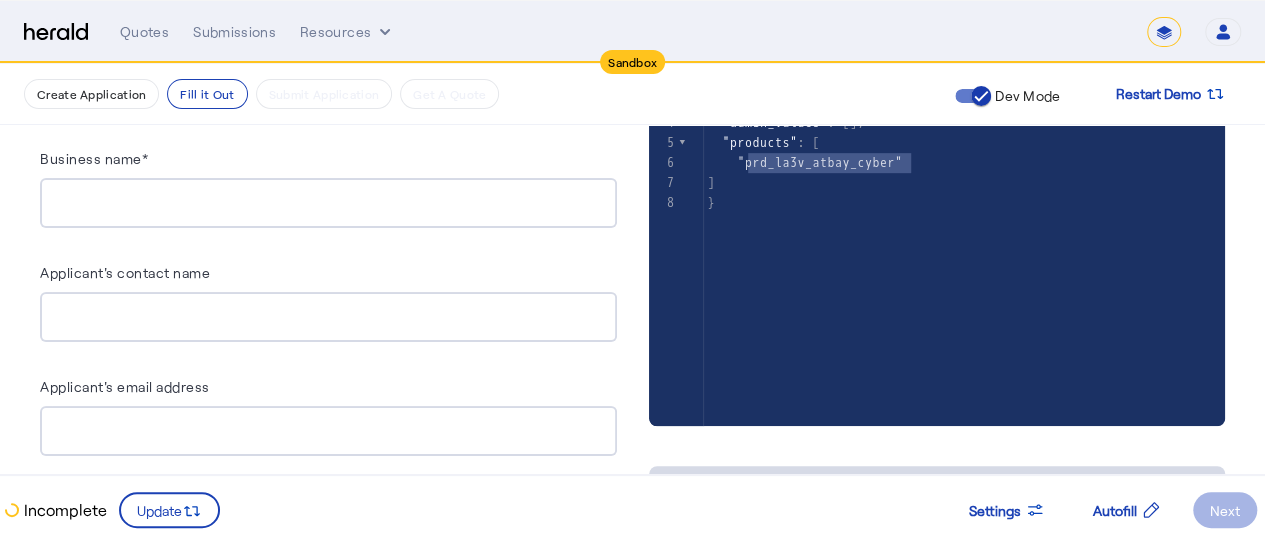 scroll, scrollTop: 763, scrollLeft: 0, axis: vertical 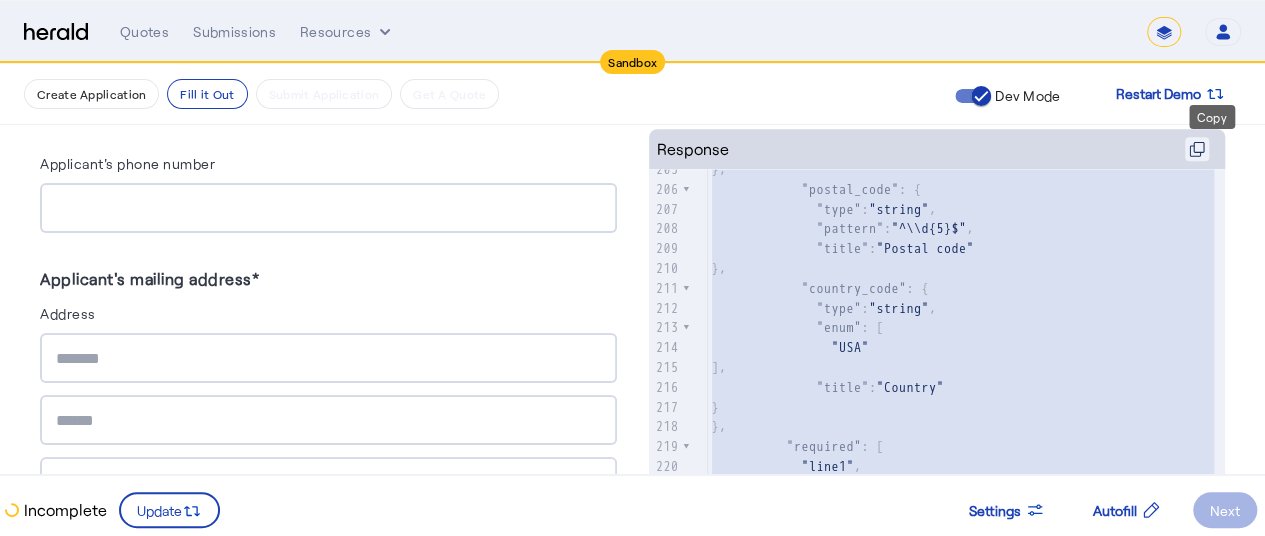 click 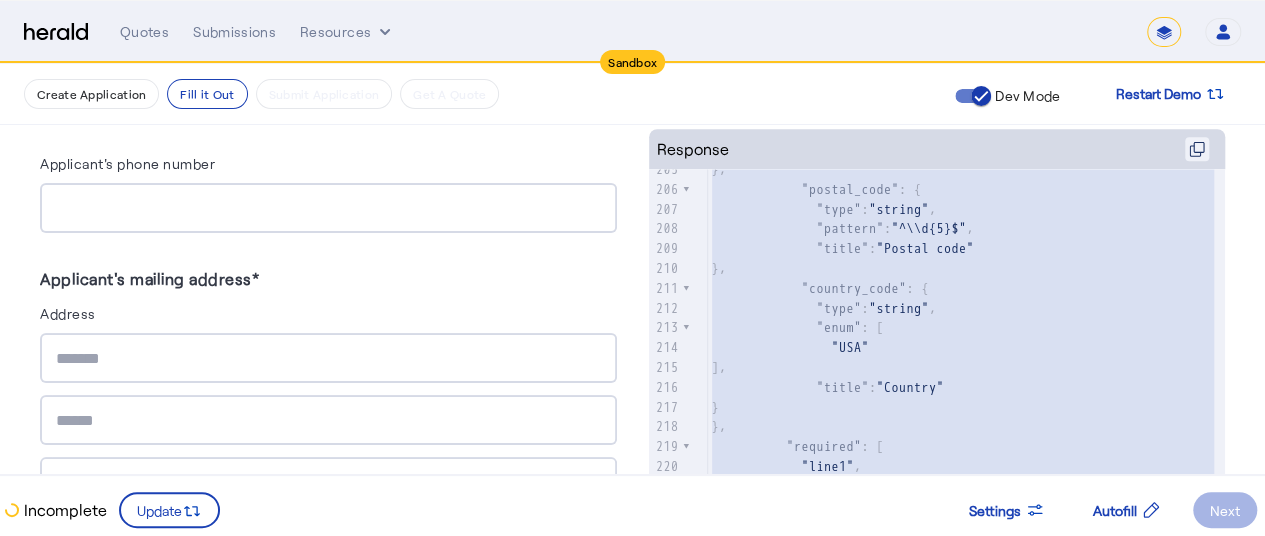 click 